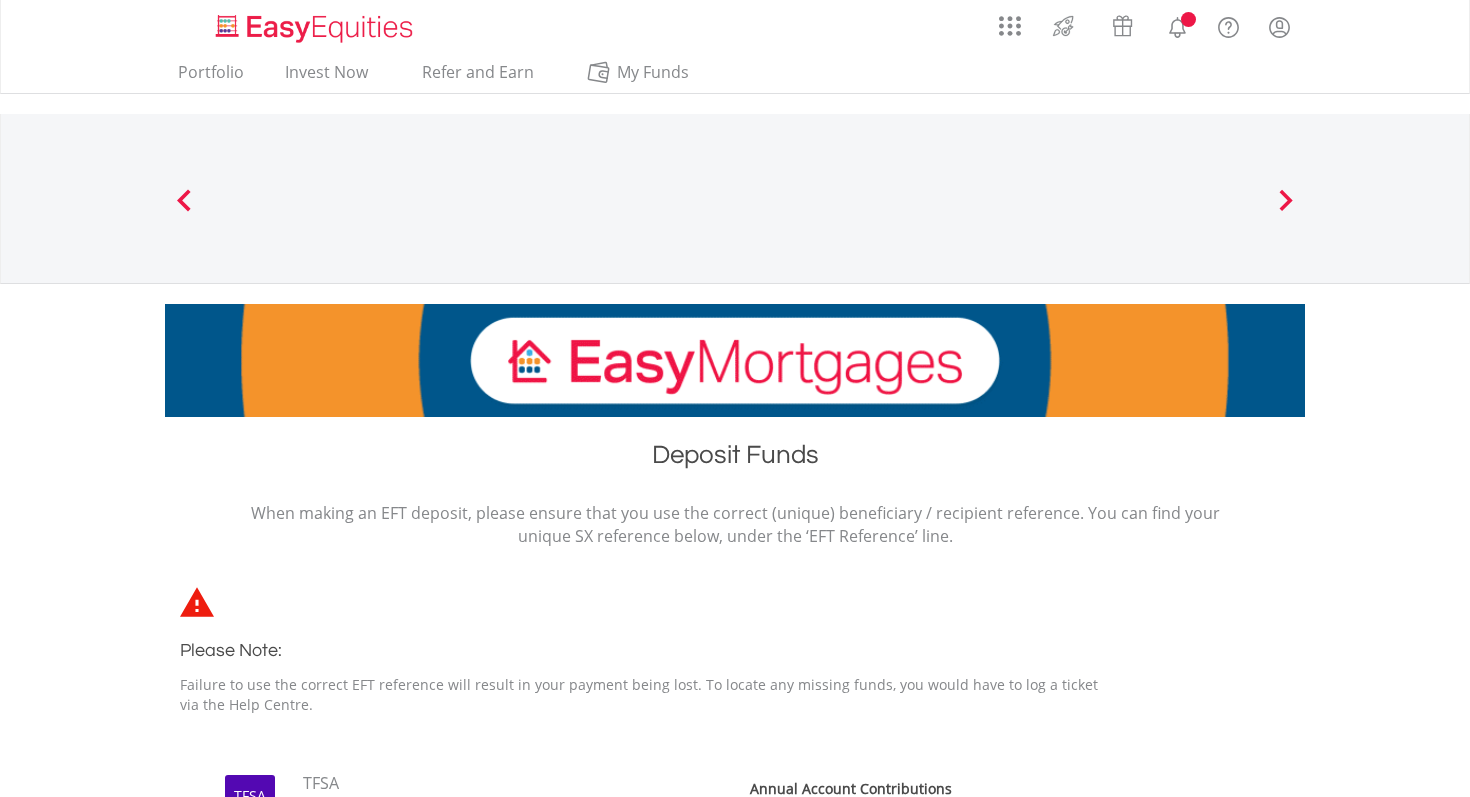 scroll, scrollTop: 0, scrollLeft: 0, axis: both 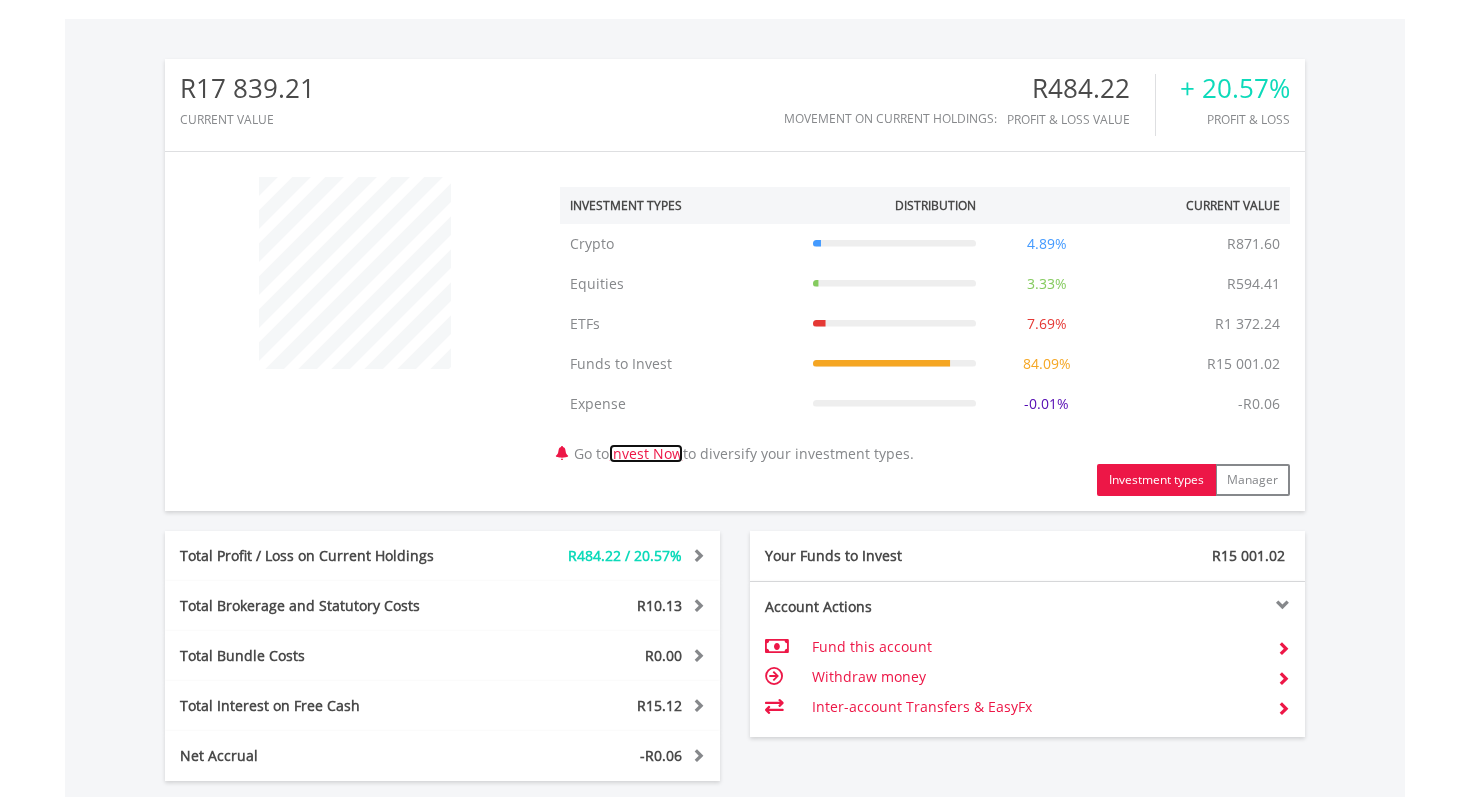 click on "Invest Now" at bounding box center [646, 453] 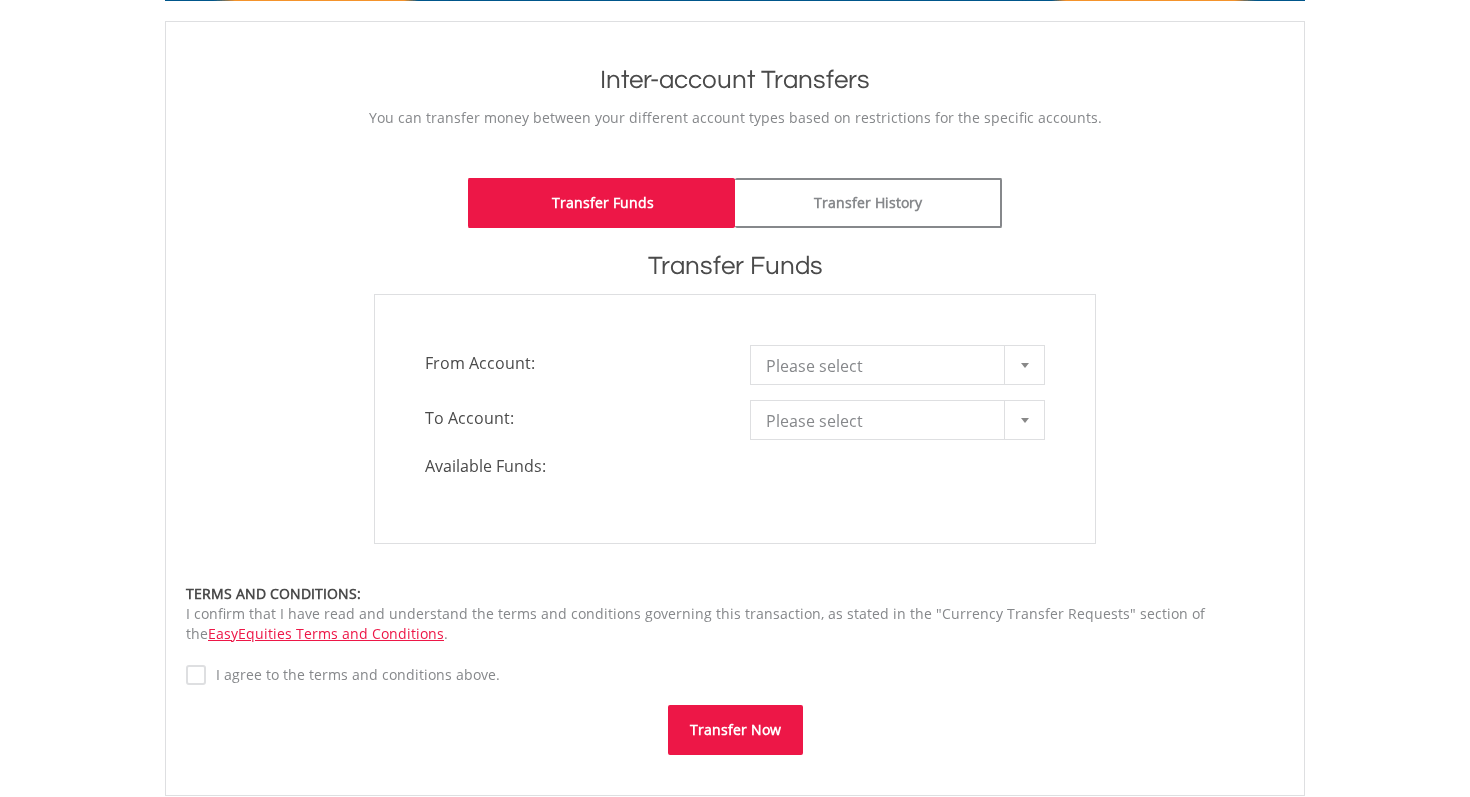 scroll, scrollTop: 257, scrollLeft: 0, axis: vertical 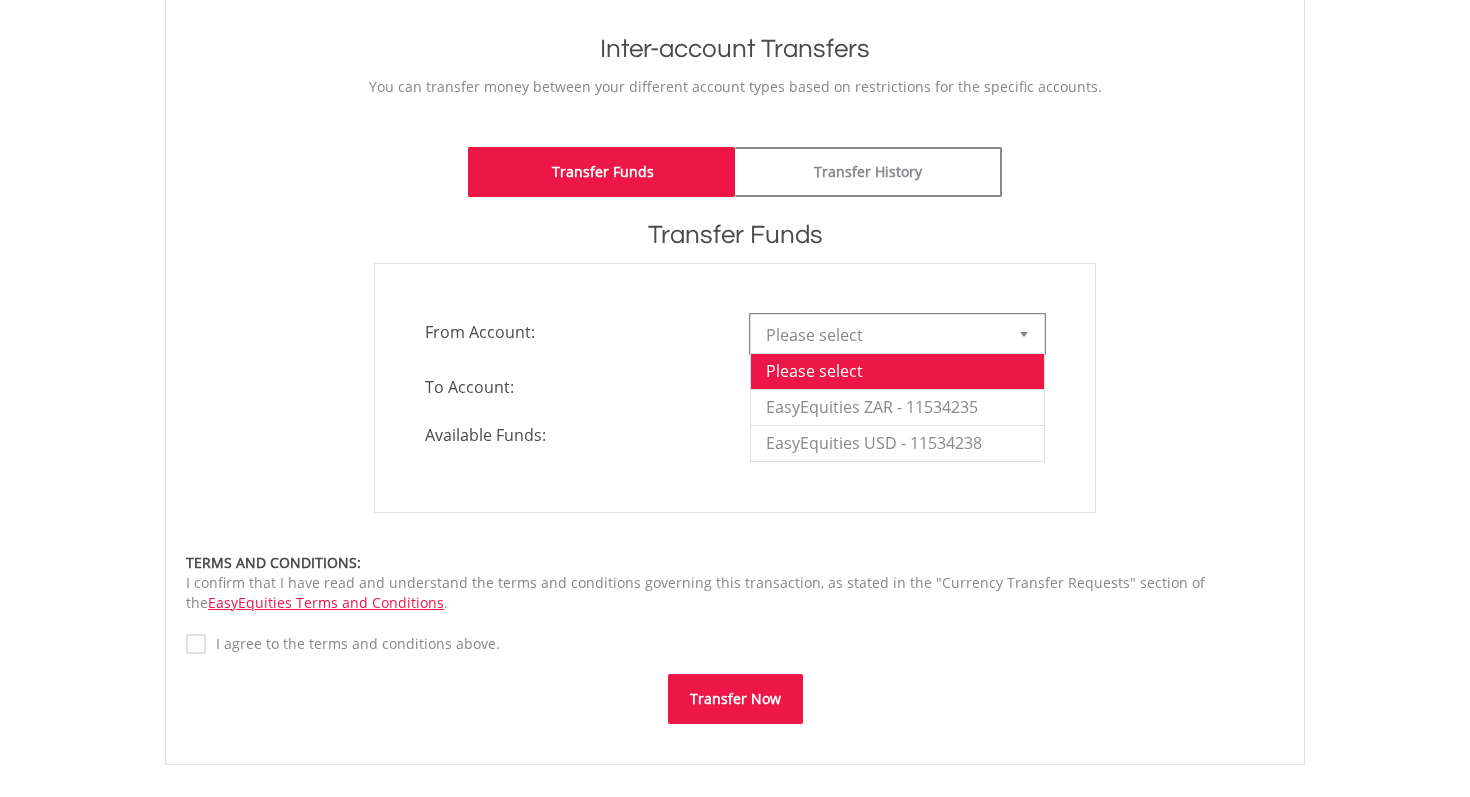 click on "Please select" at bounding box center [882, 335] 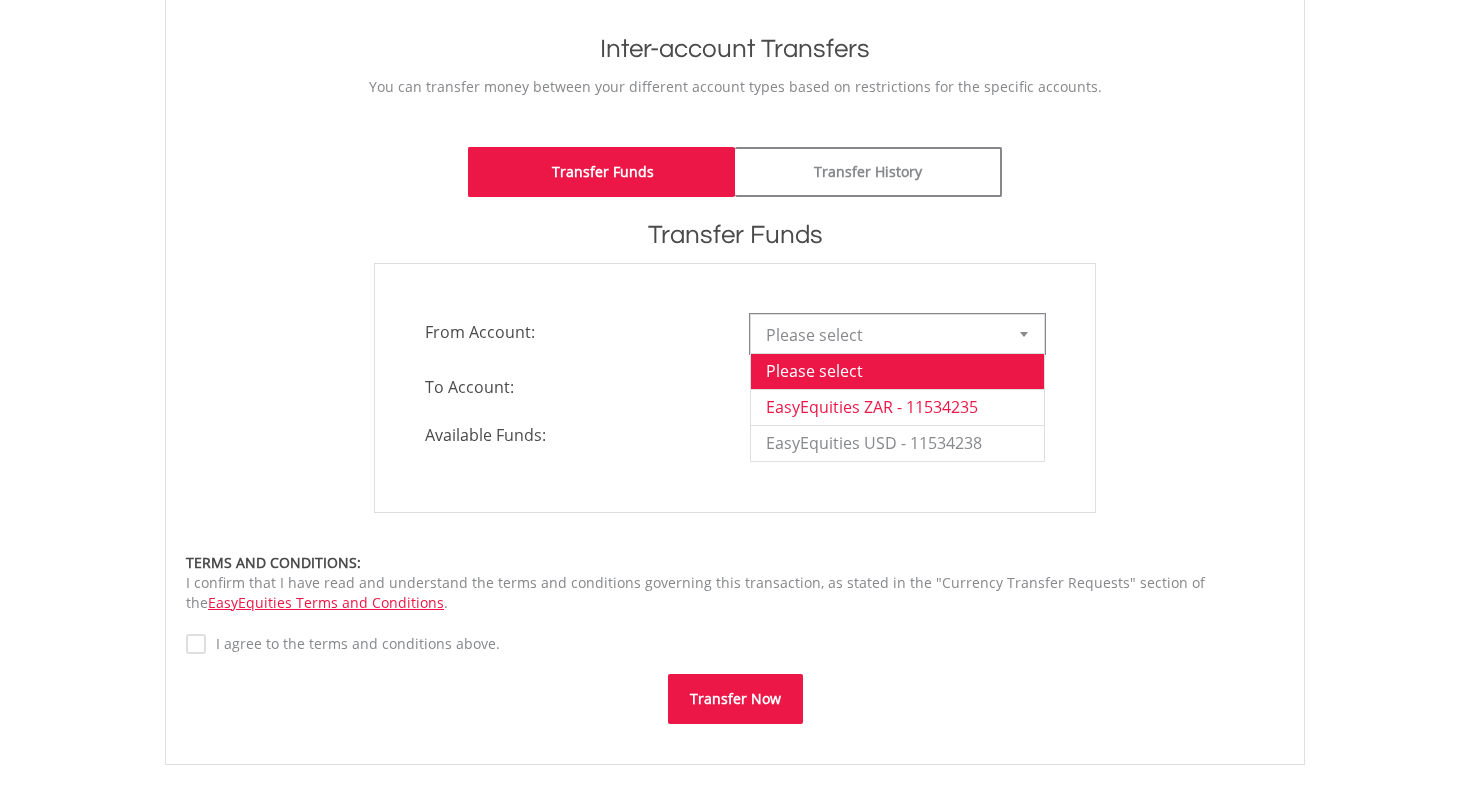 click on "EasyEquities ZAR - 11534235" at bounding box center (897, 407) 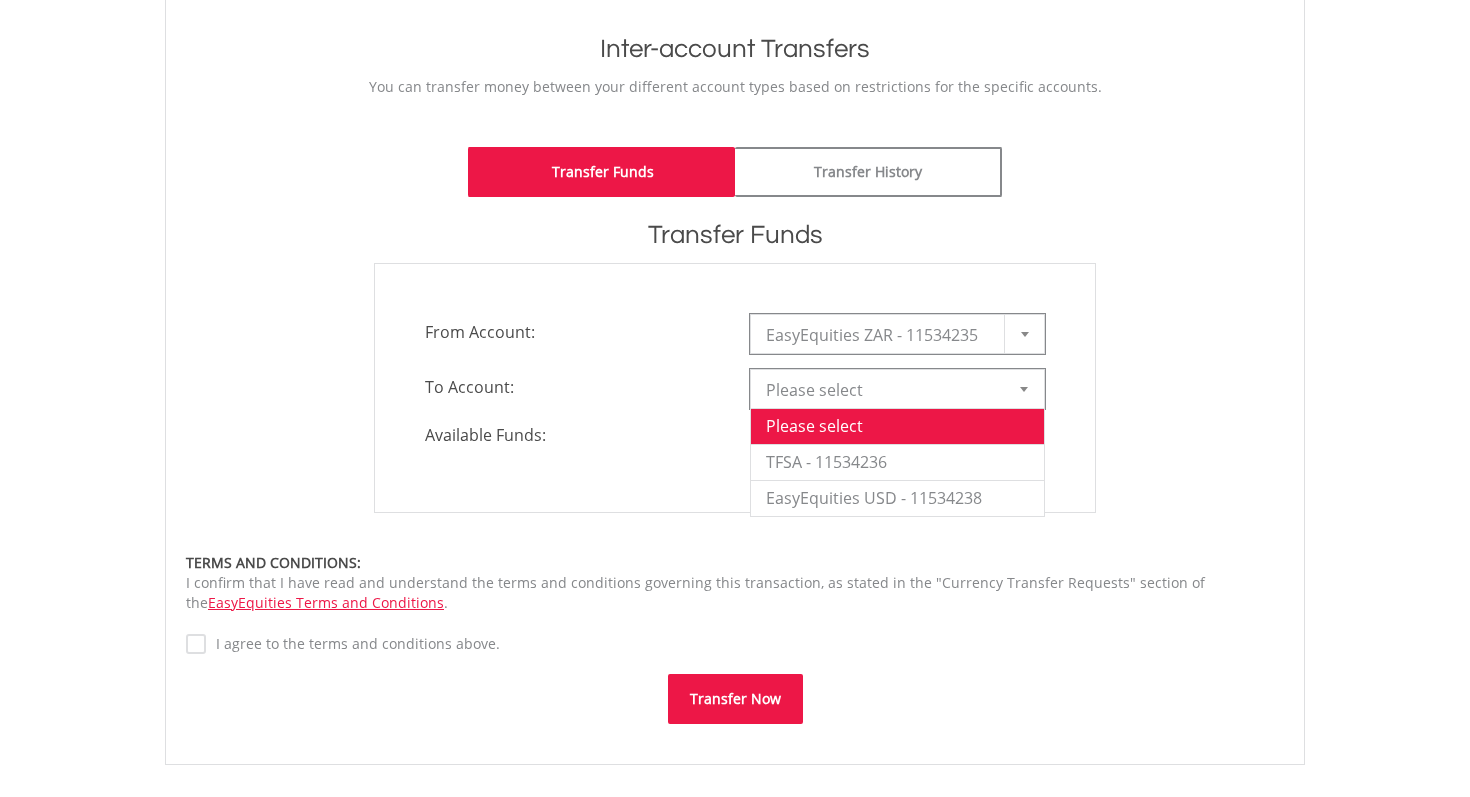 click on "Please select" at bounding box center (882, 390) 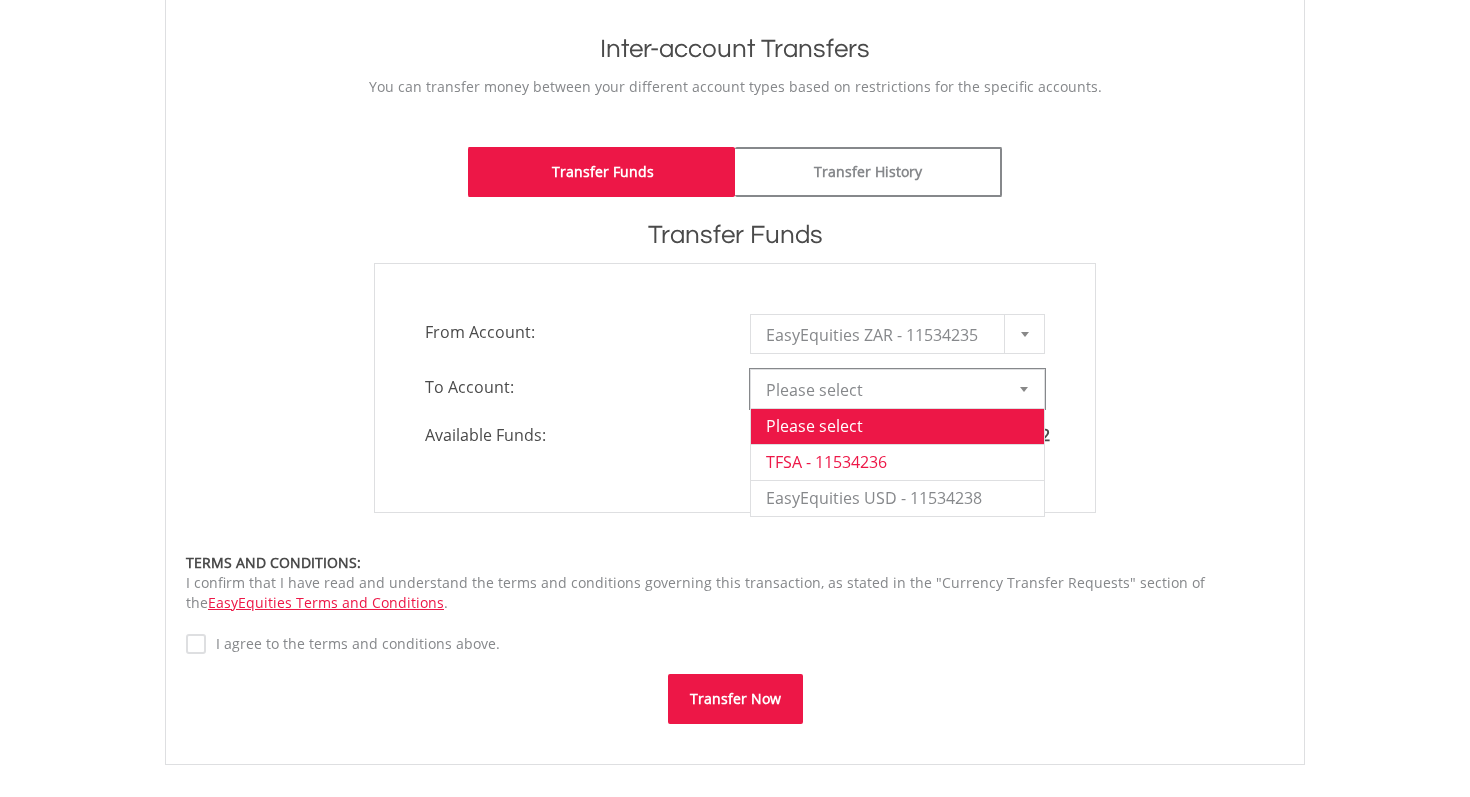 click on "TFSA - 11534236" at bounding box center [897, 462] 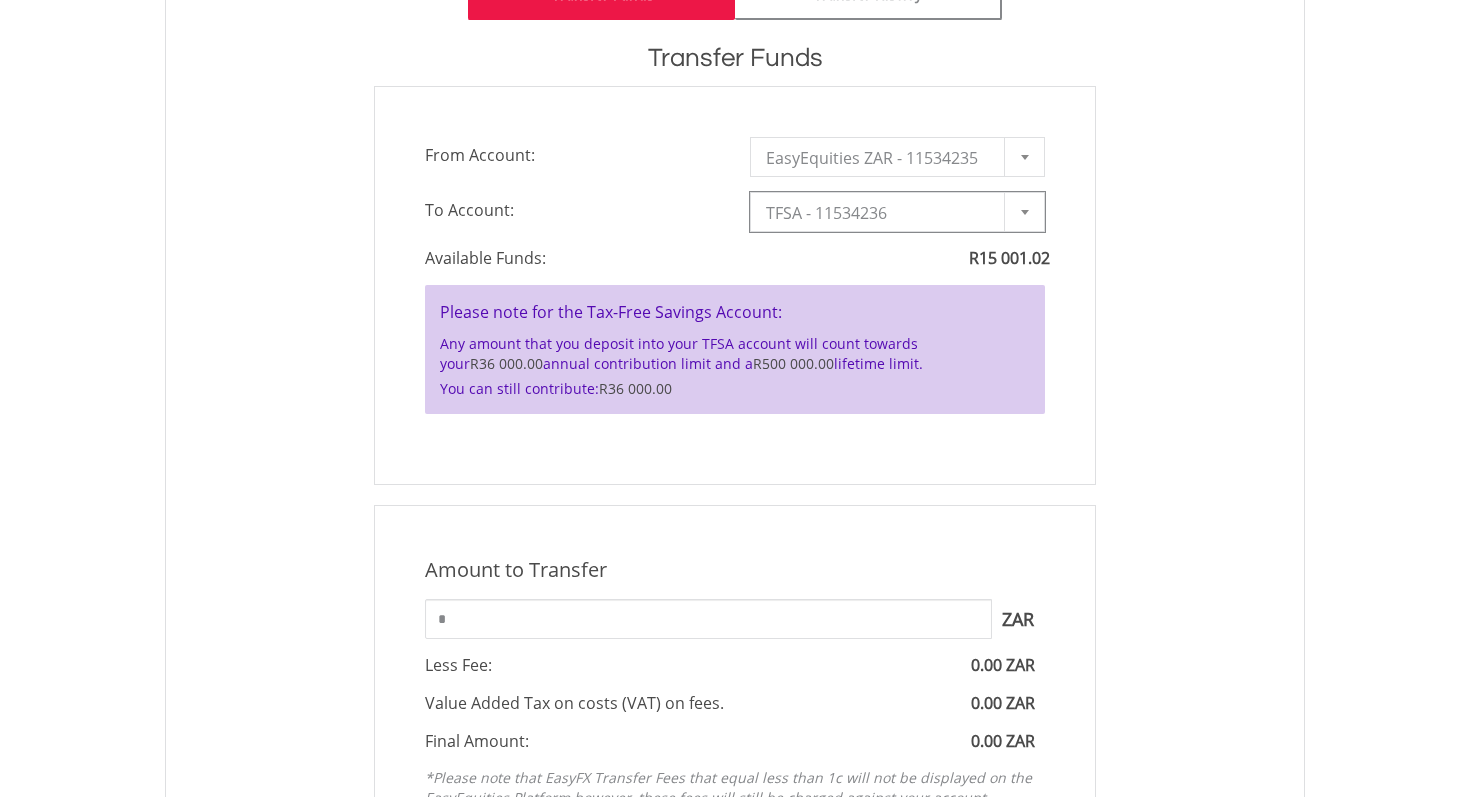 scroll, scrollTop: 497, scrollLeft: 0, axis: vertical 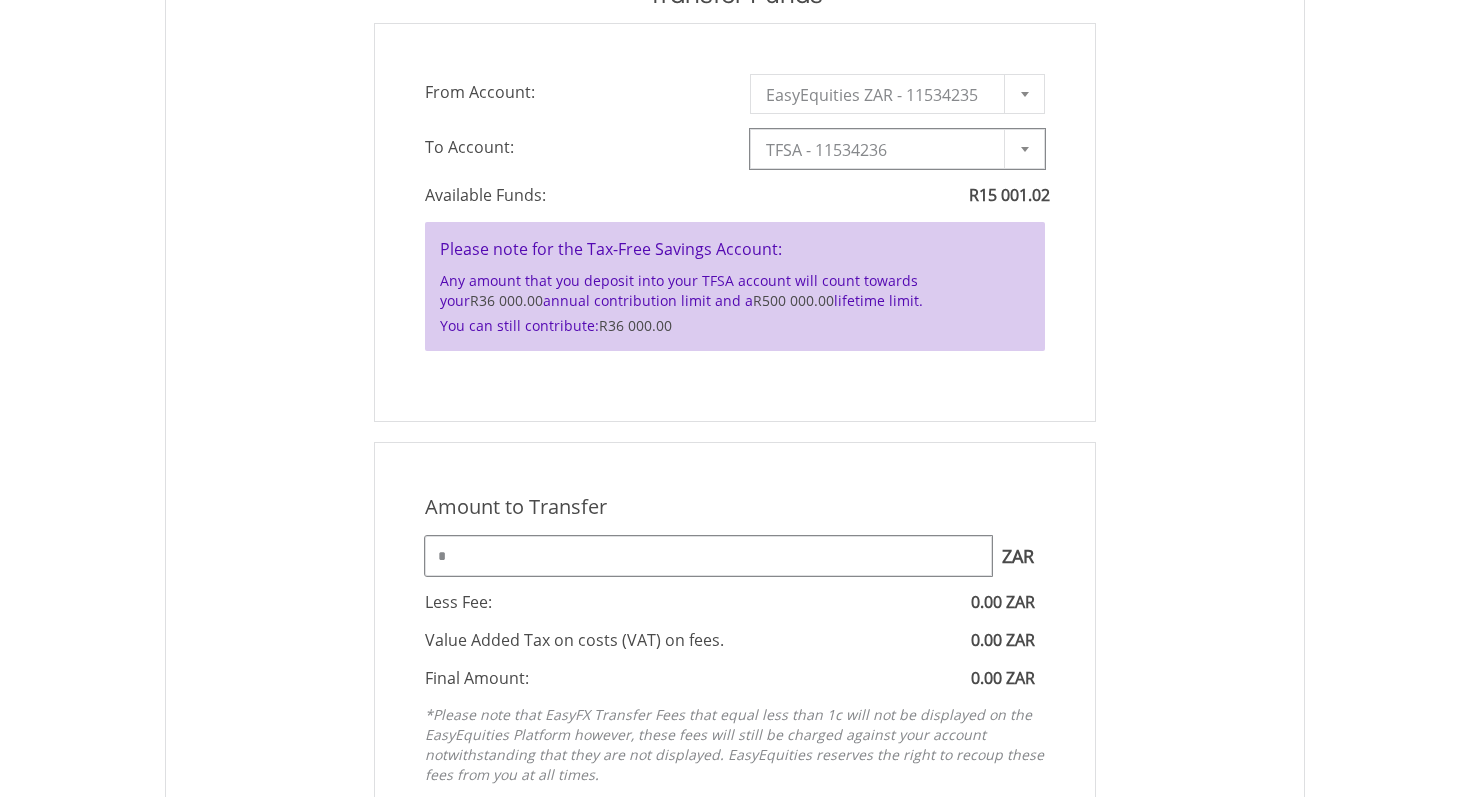 click on "*" at bounding box center [708, 556] 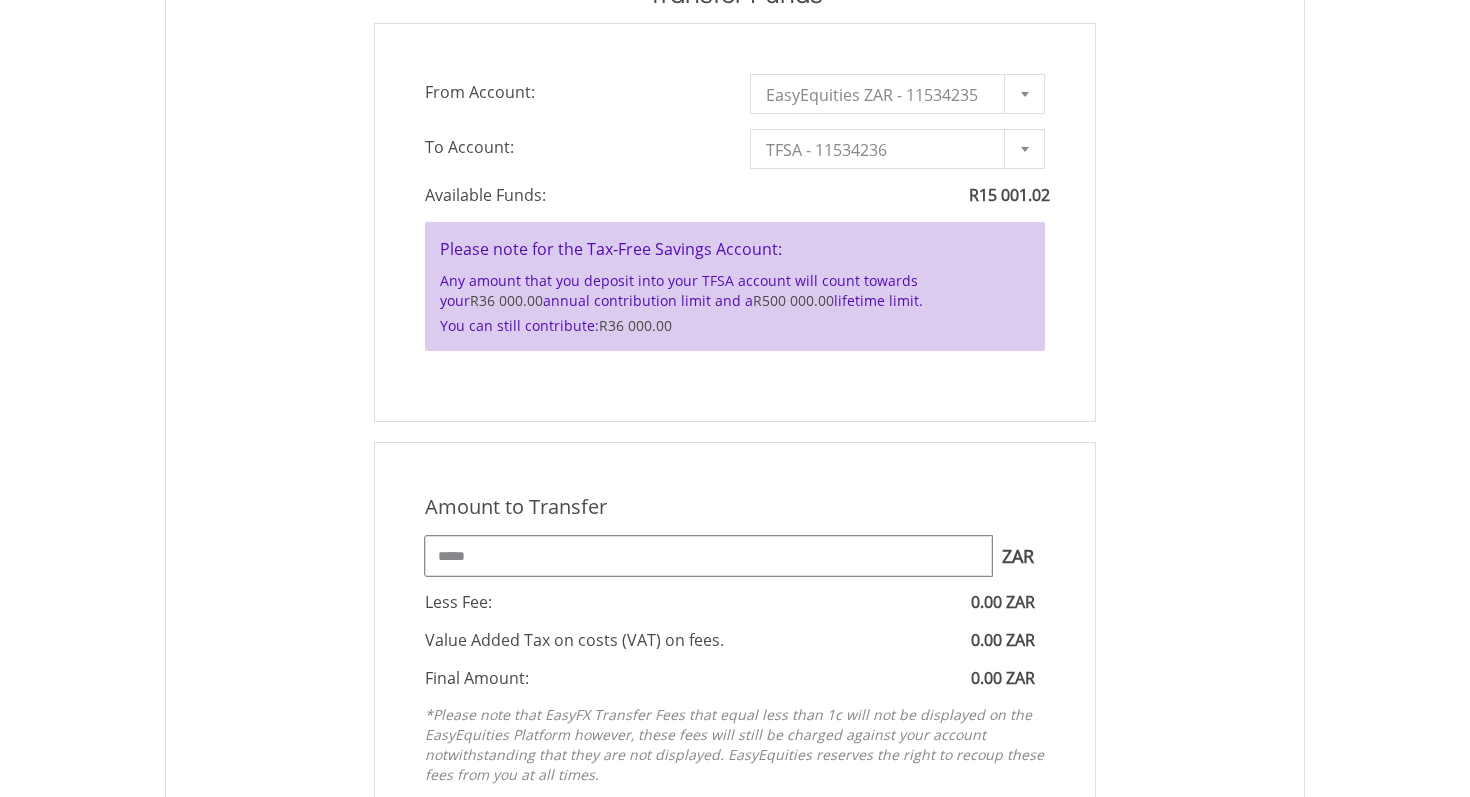 type on "*****" 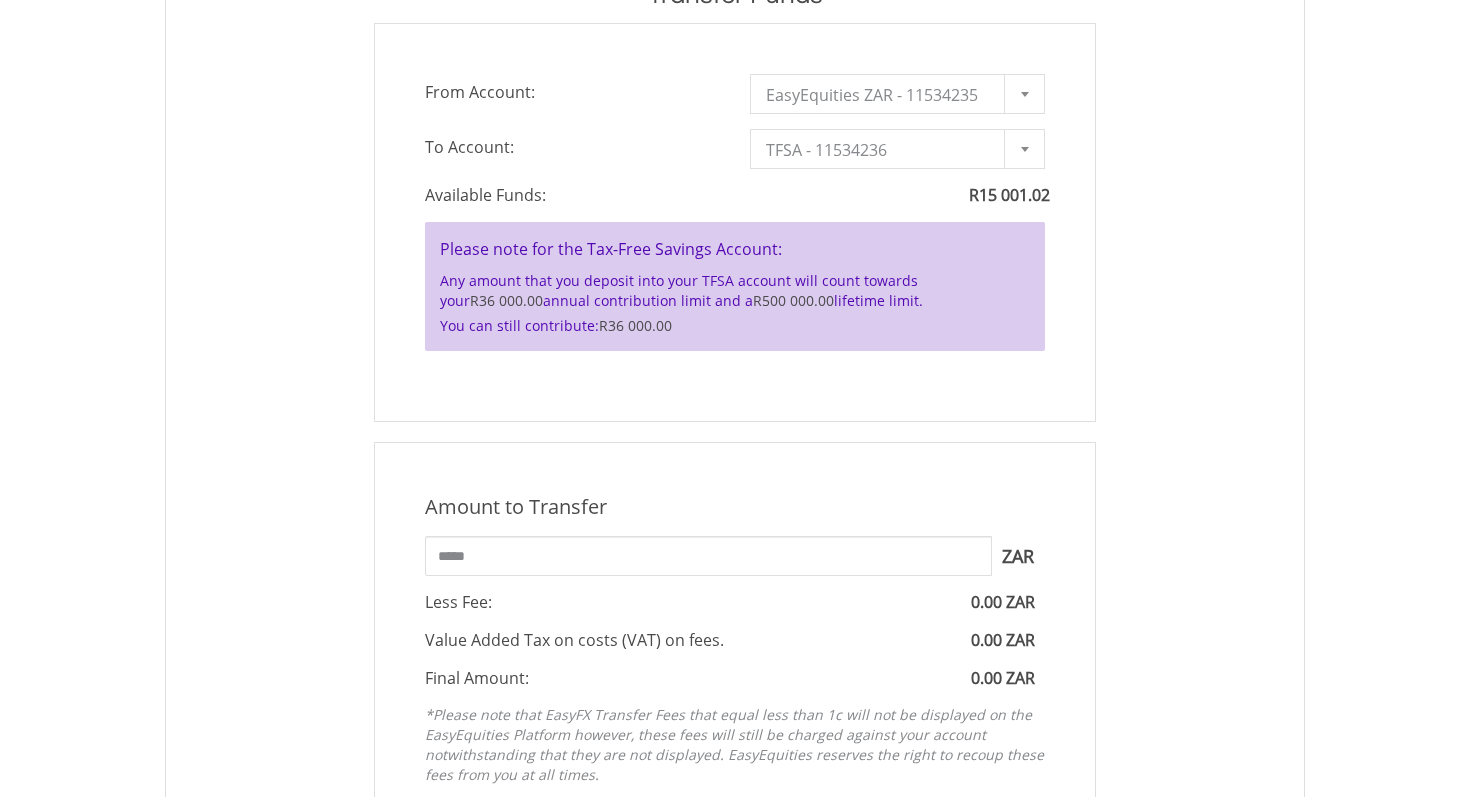 click on "Amount to Transfer
1  ZAR  =  1.0000   ZAR
*****
ZAR
You can transfer funds into your offshore accounts as well as back into your ZAR account
where the inter-account transfer will be done at a fee of 50 basis points (0.5%) of the
transferred amount plus applicable tax. For more info, read our
FAQ article." at bounding box center [735, 644] 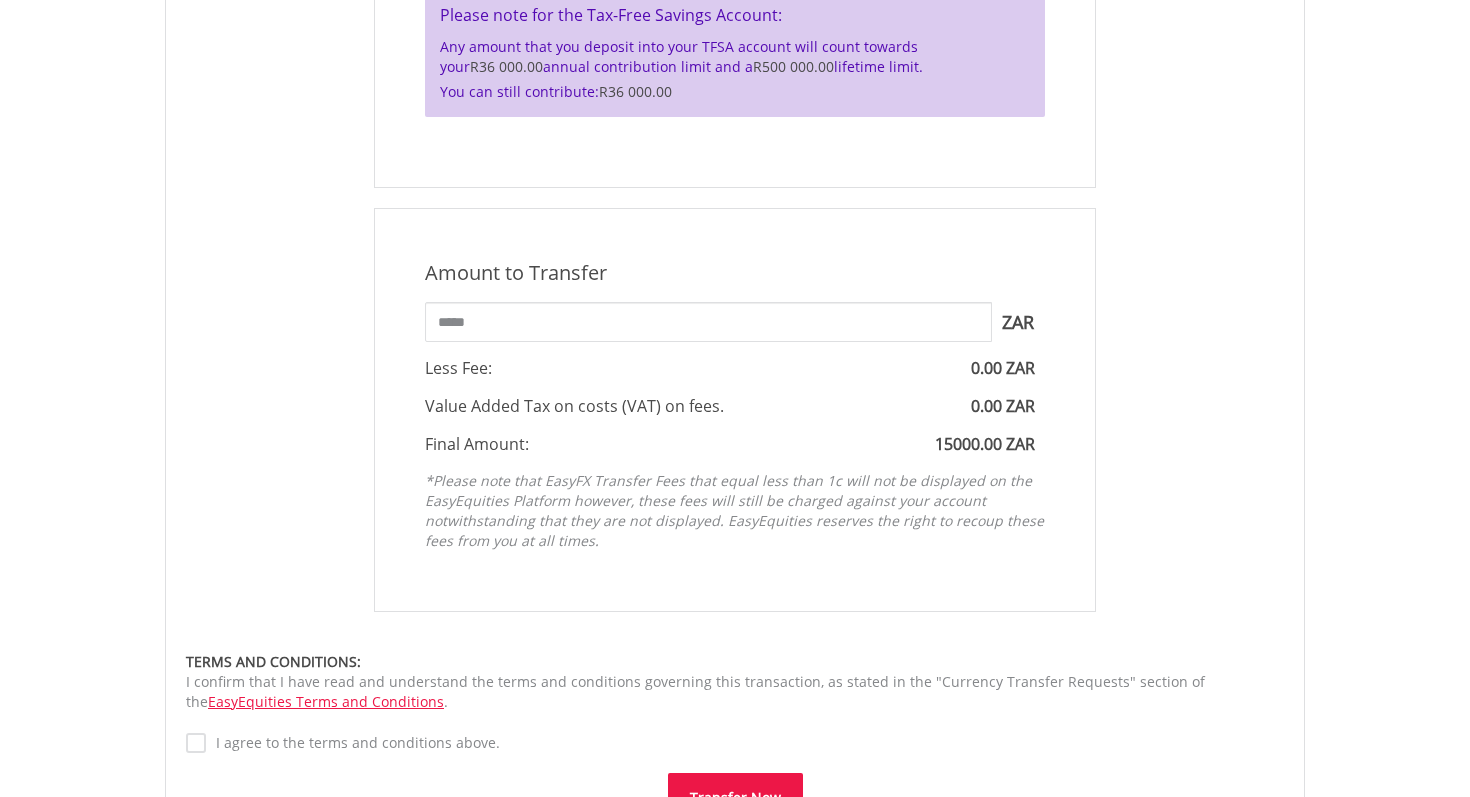 scroll, scrollTop: 929, scrollLeft: 0, axis: vertical 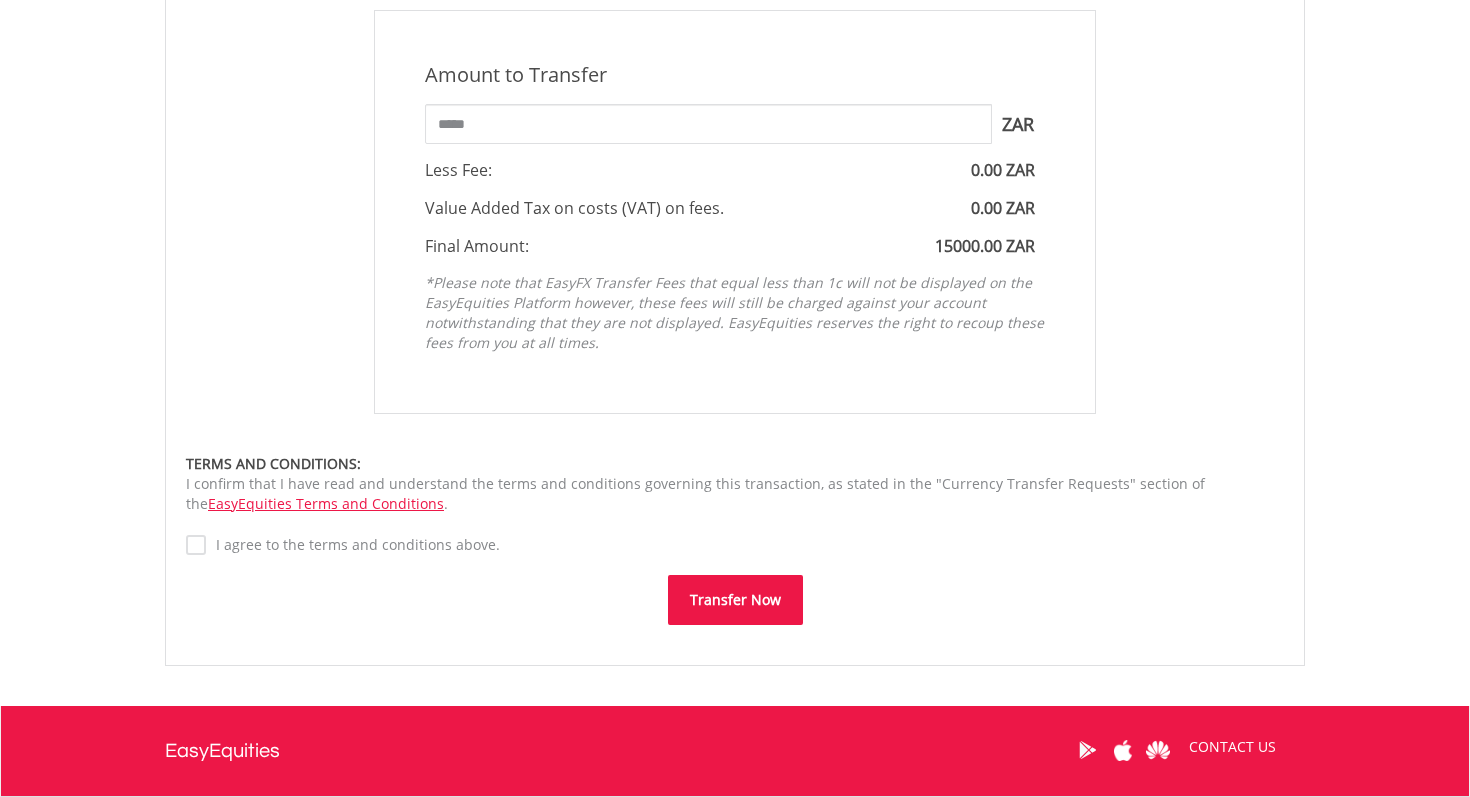 click on "Transfer Now" at bounding box center (735, 600) 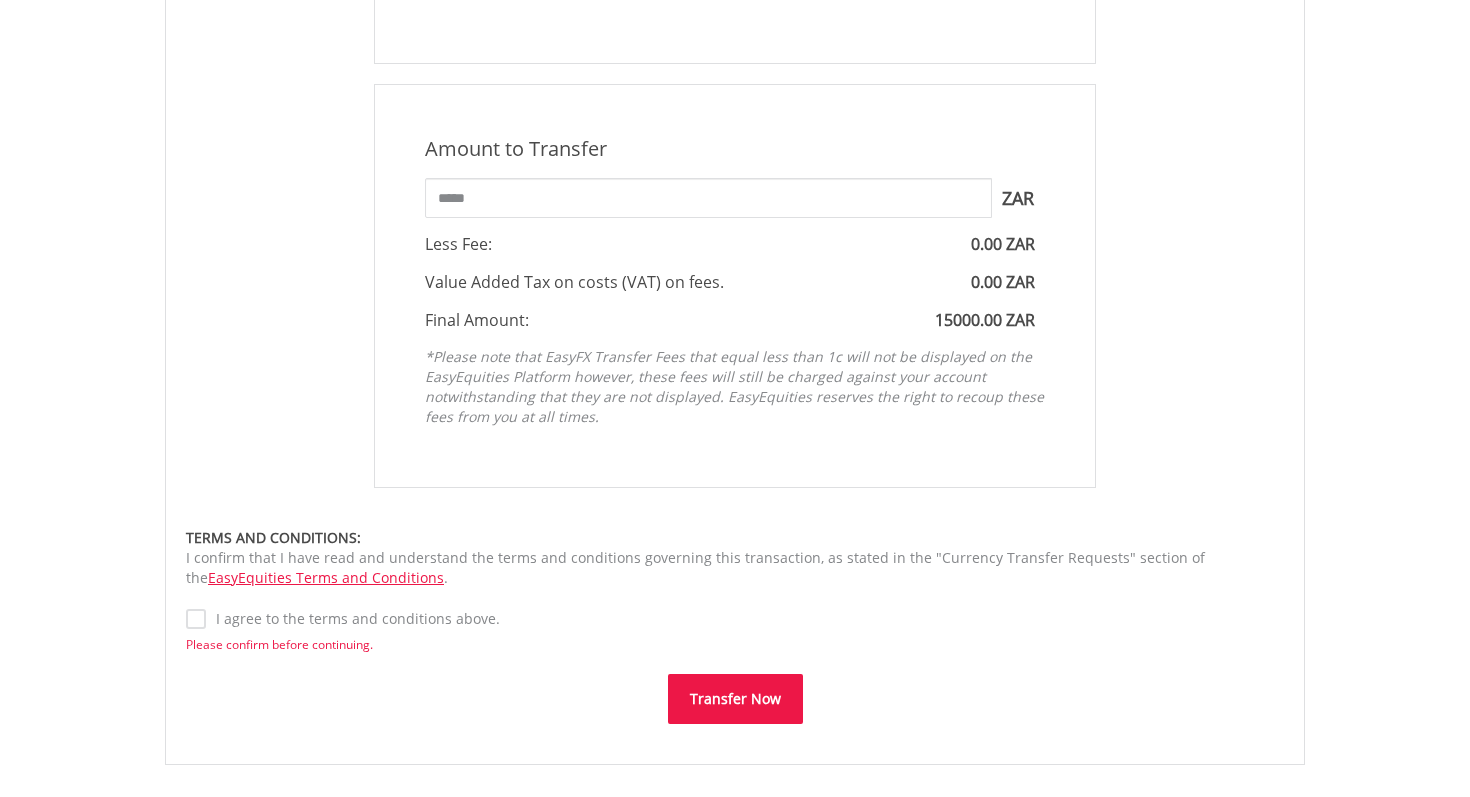 scroll, scrollTop: 813, scrollLeft: 0, axis: vertical 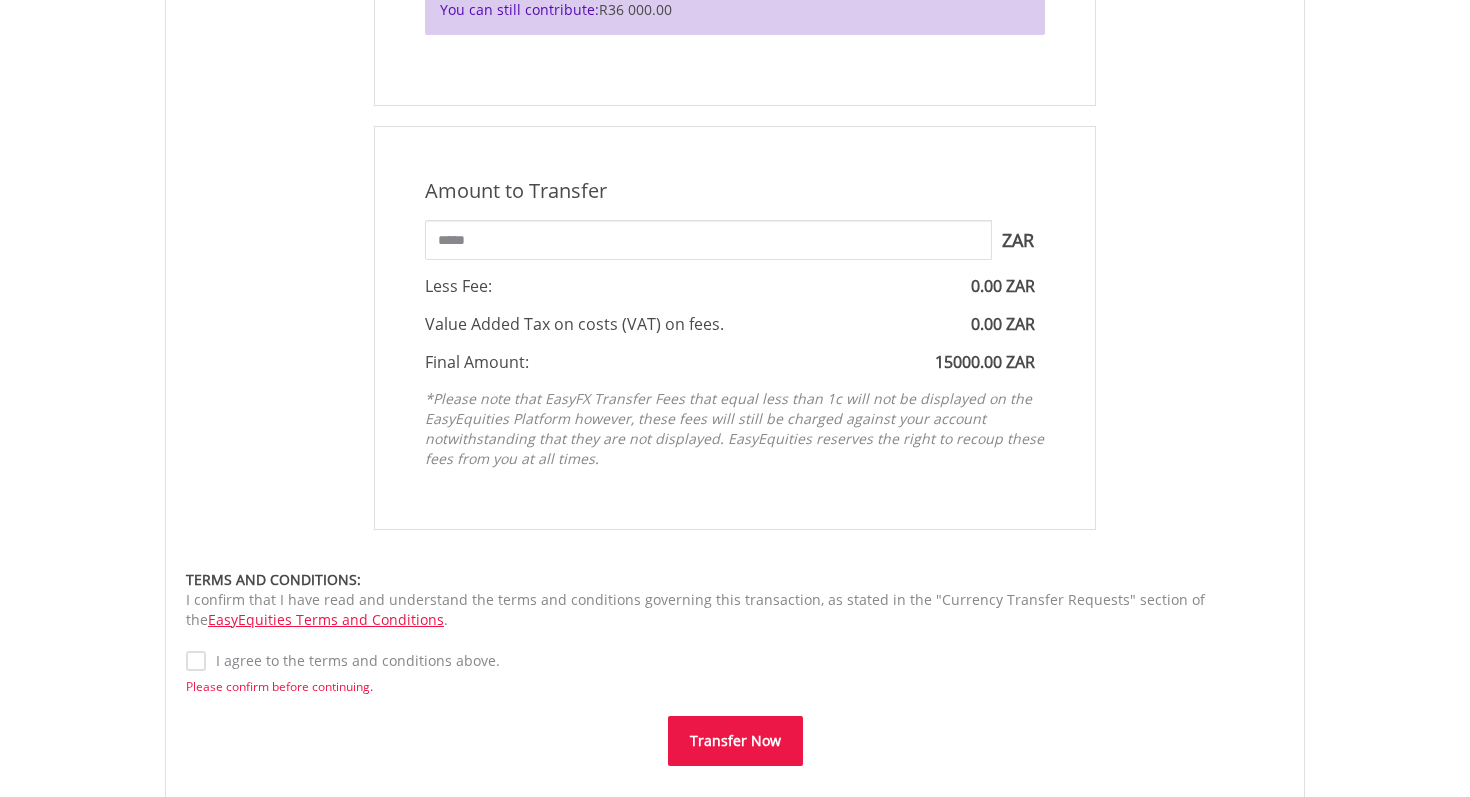click on "Transfer Now" at bounding box center [735, 741] 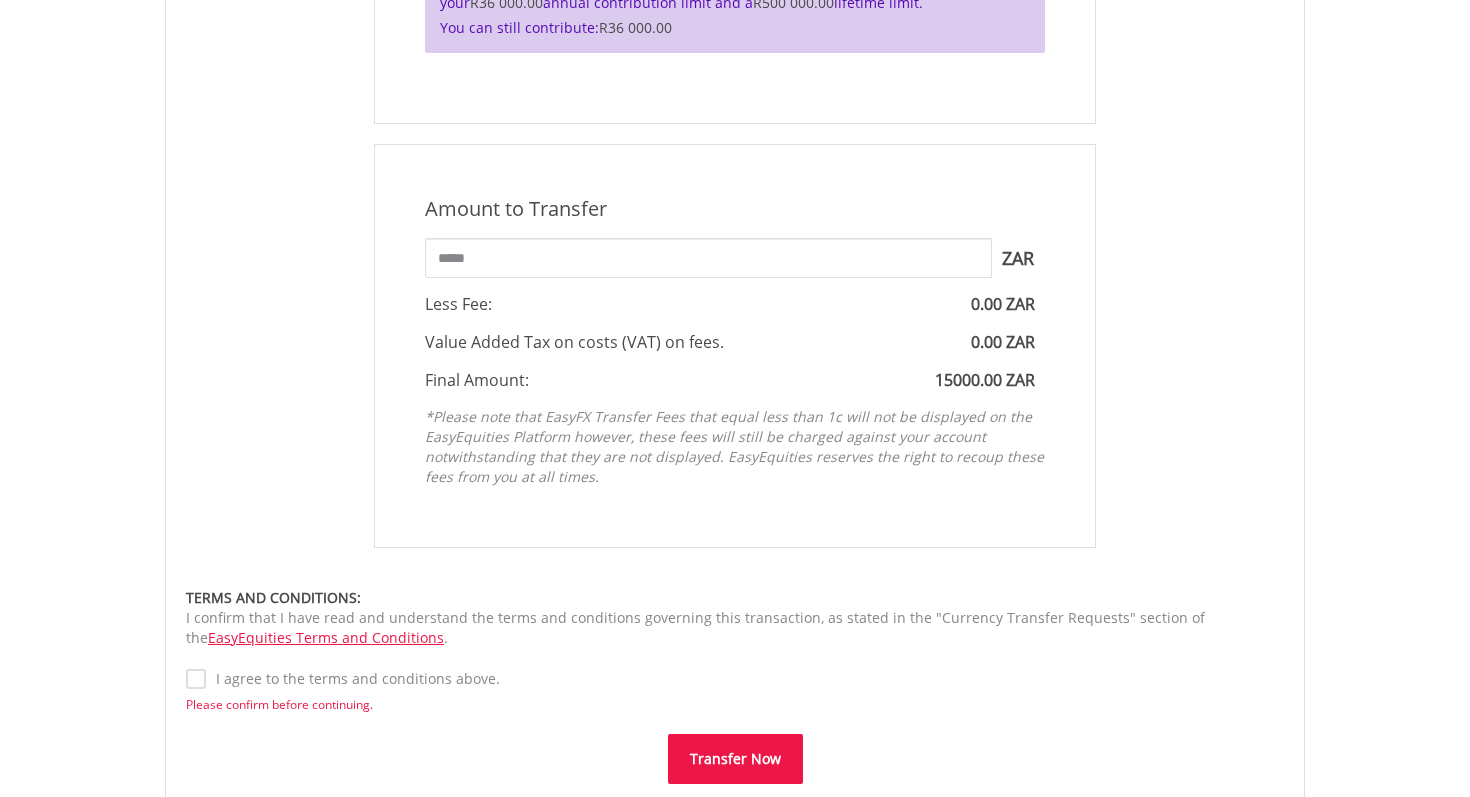 scroll, scrollTop: 921, scrollLeft: 0, axis: vertical 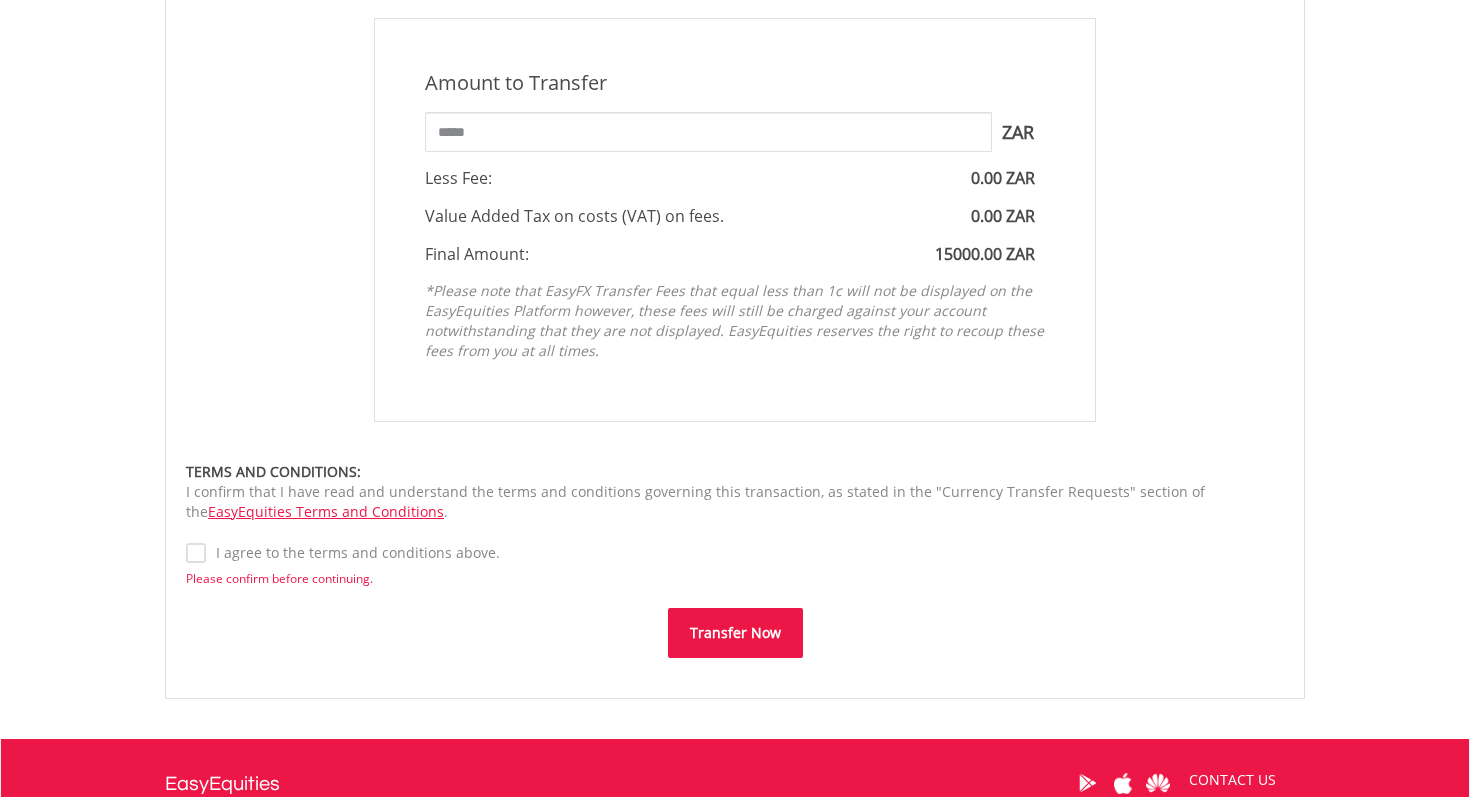 click on "I agree to the terms and conditions above." at bounding box center [353, 553] 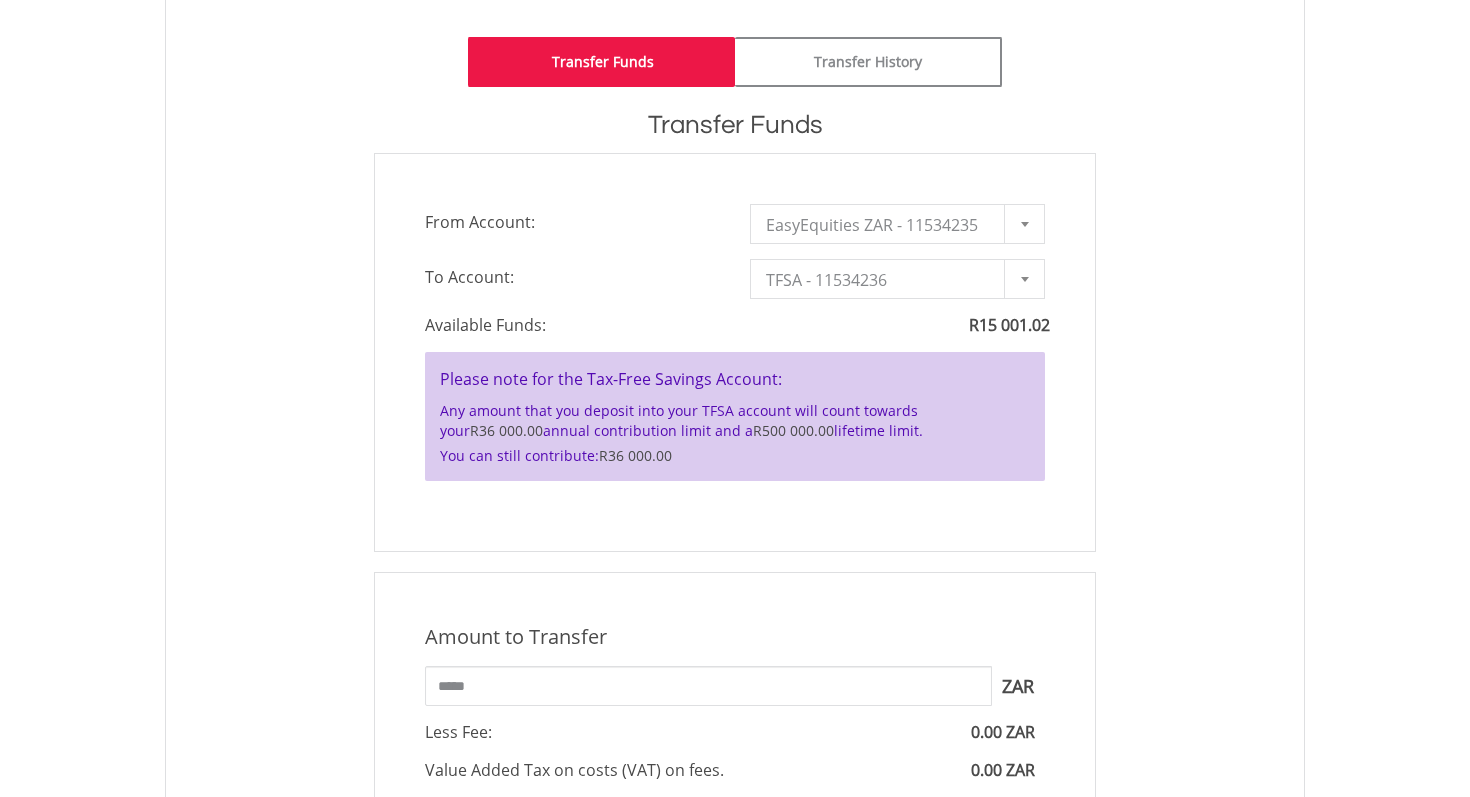 scroll, scrollTop: 352, scrollLeft: 0, axis: vertical 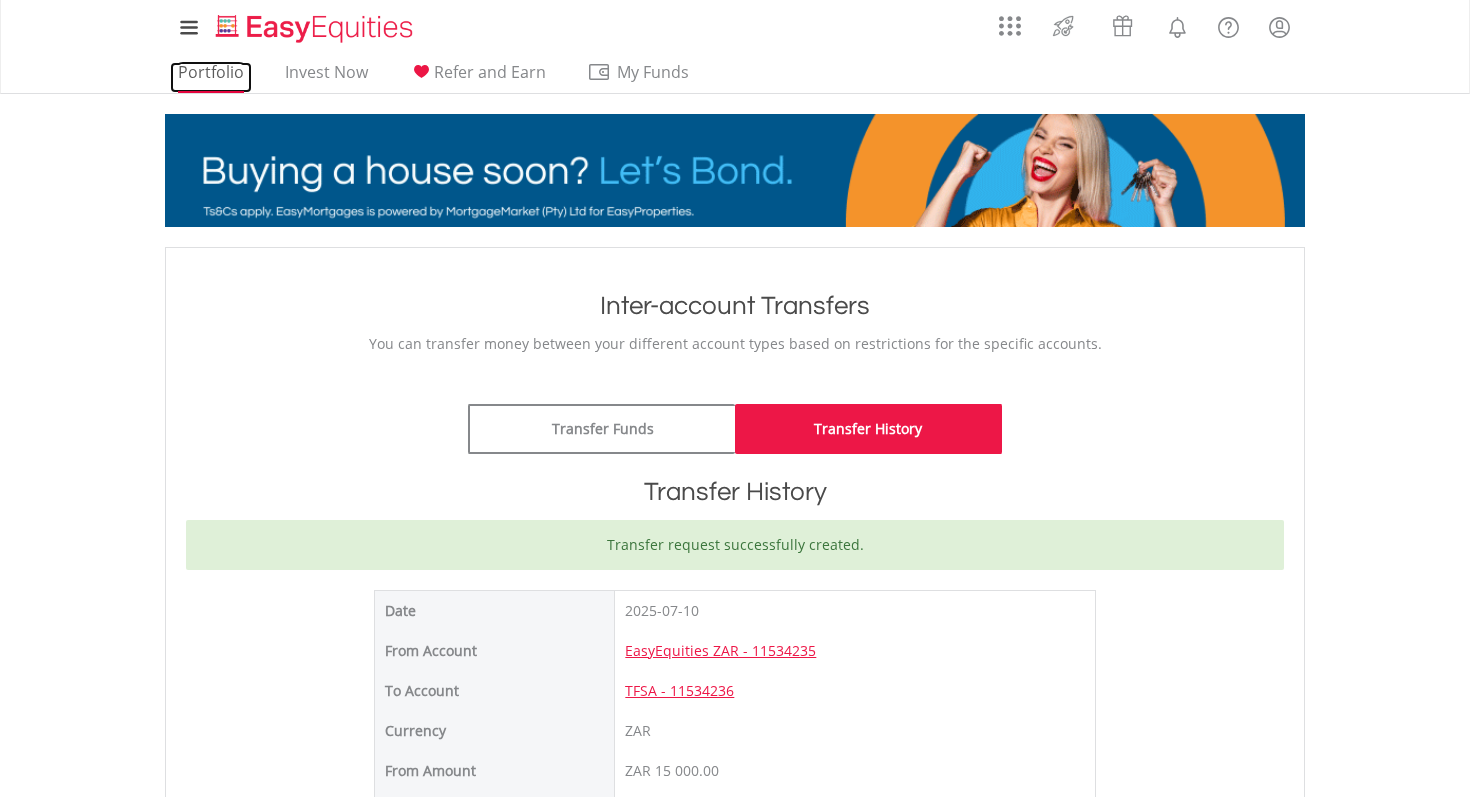click on "Portfolio" at bounding box center (211, 77) 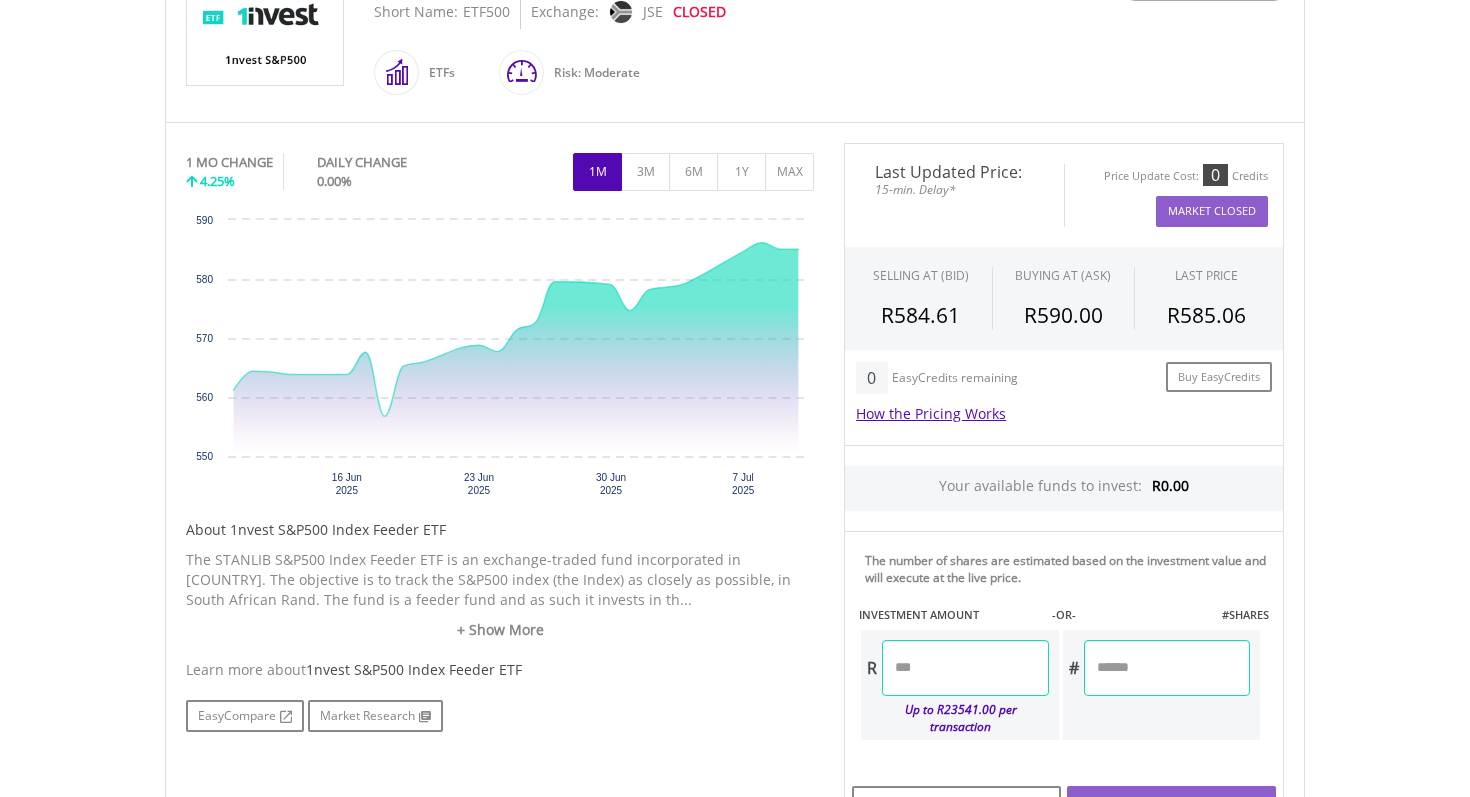 scroll, scrollTop: 511, scrollLeft: 0, axis: vertical 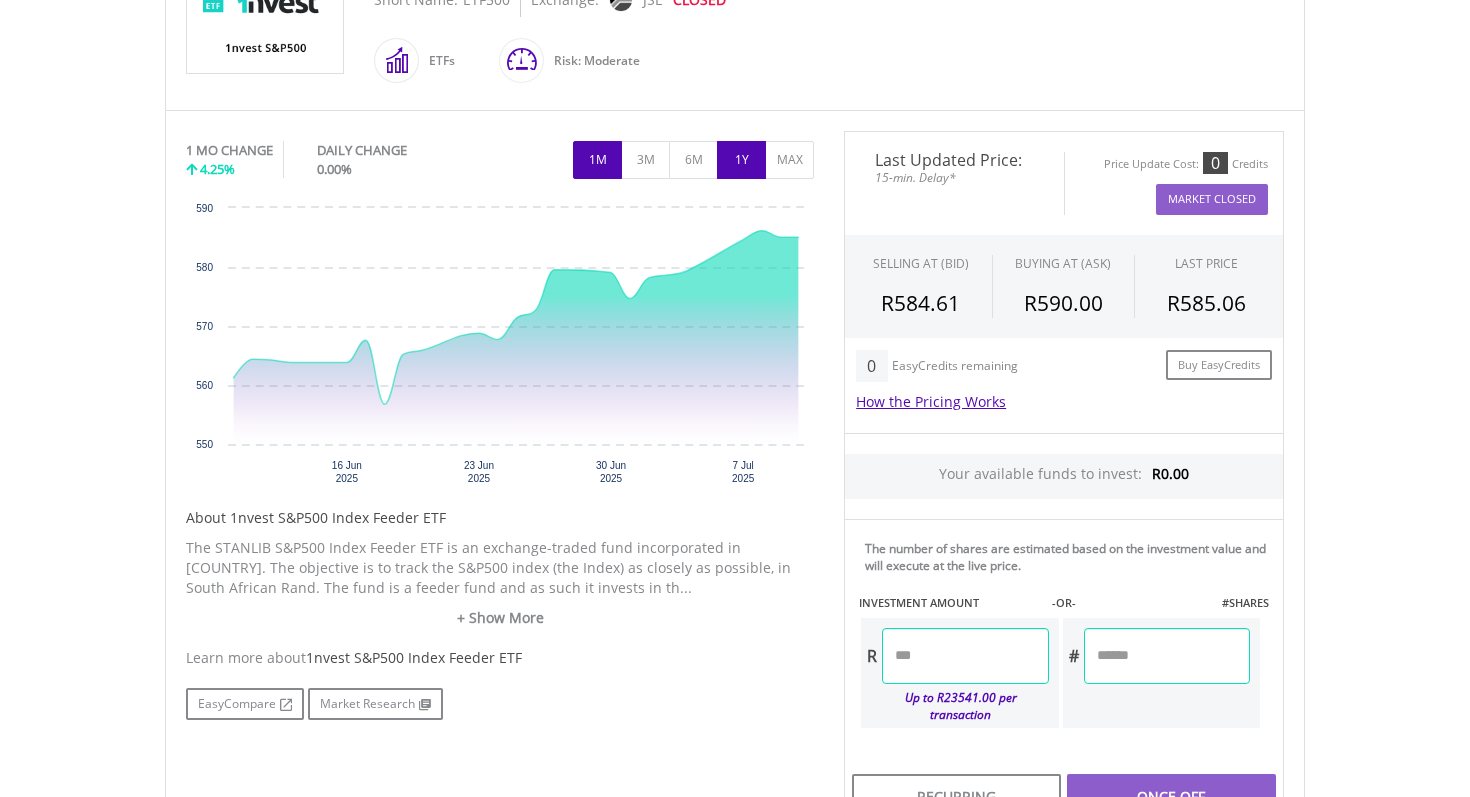 click on "1Y" at bounding box center (741, 160) 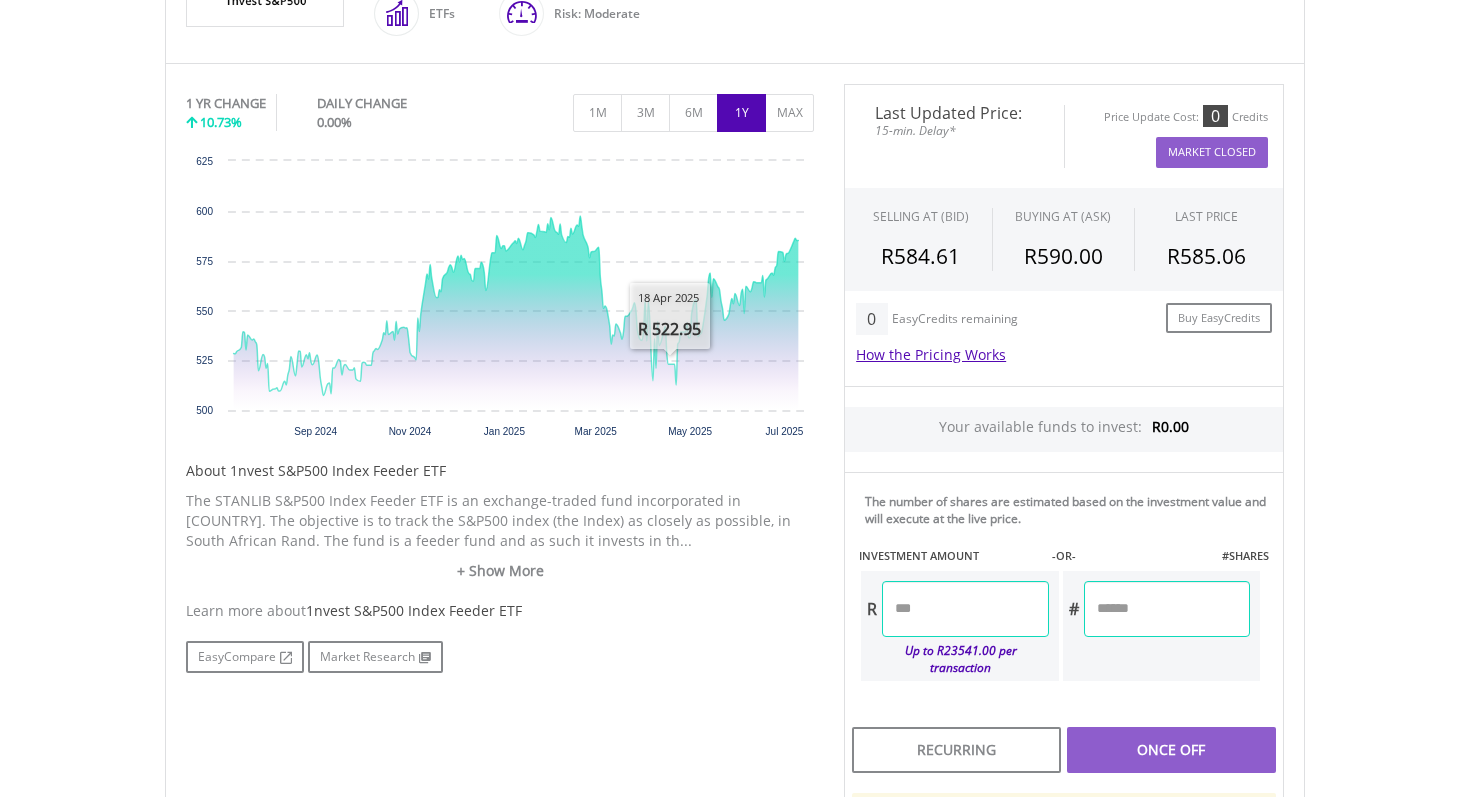 scroll, scrollTop: 562, scrollLeft: 0, axis: vertical 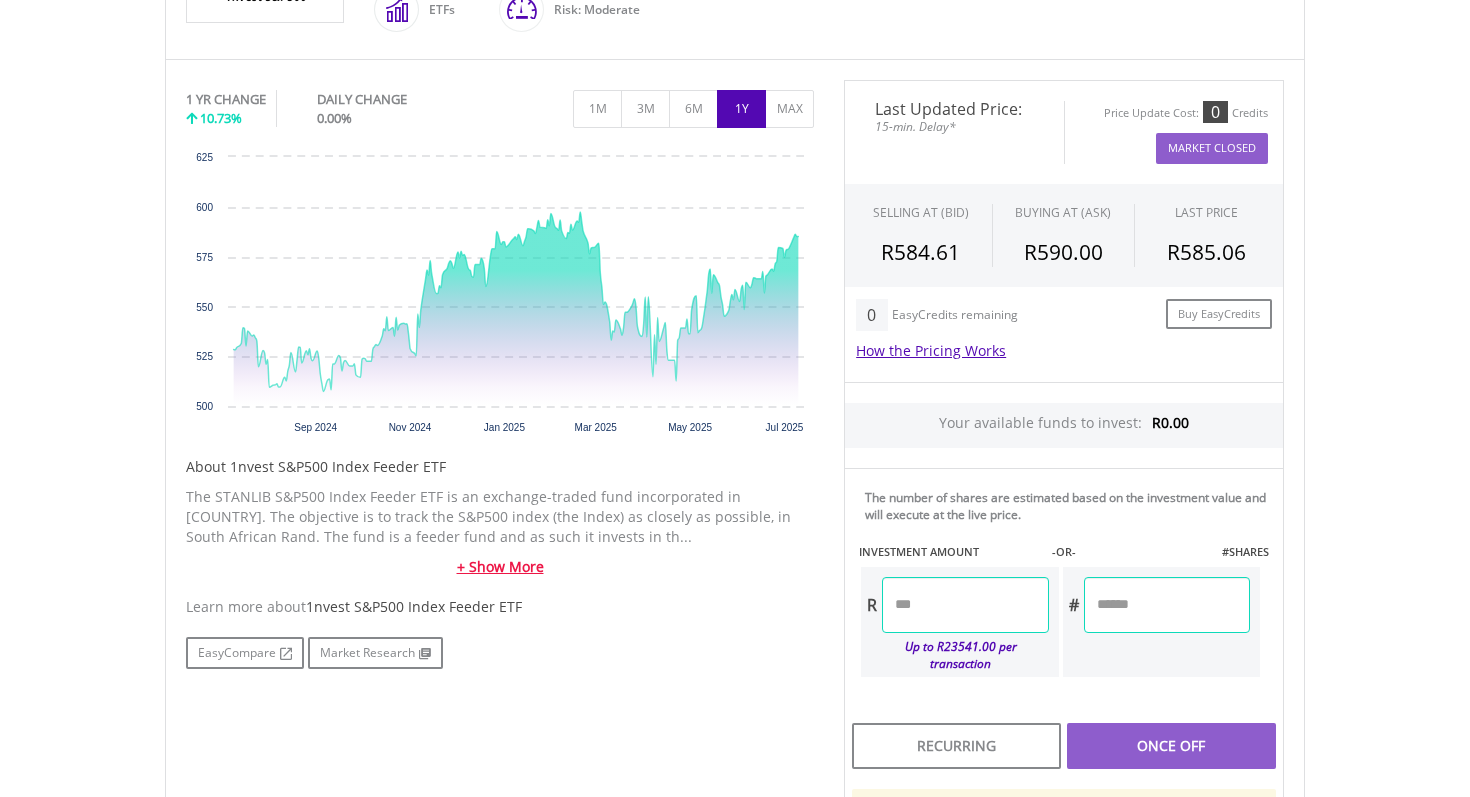 click on "+ Show More" at bounding box center [500, 567] 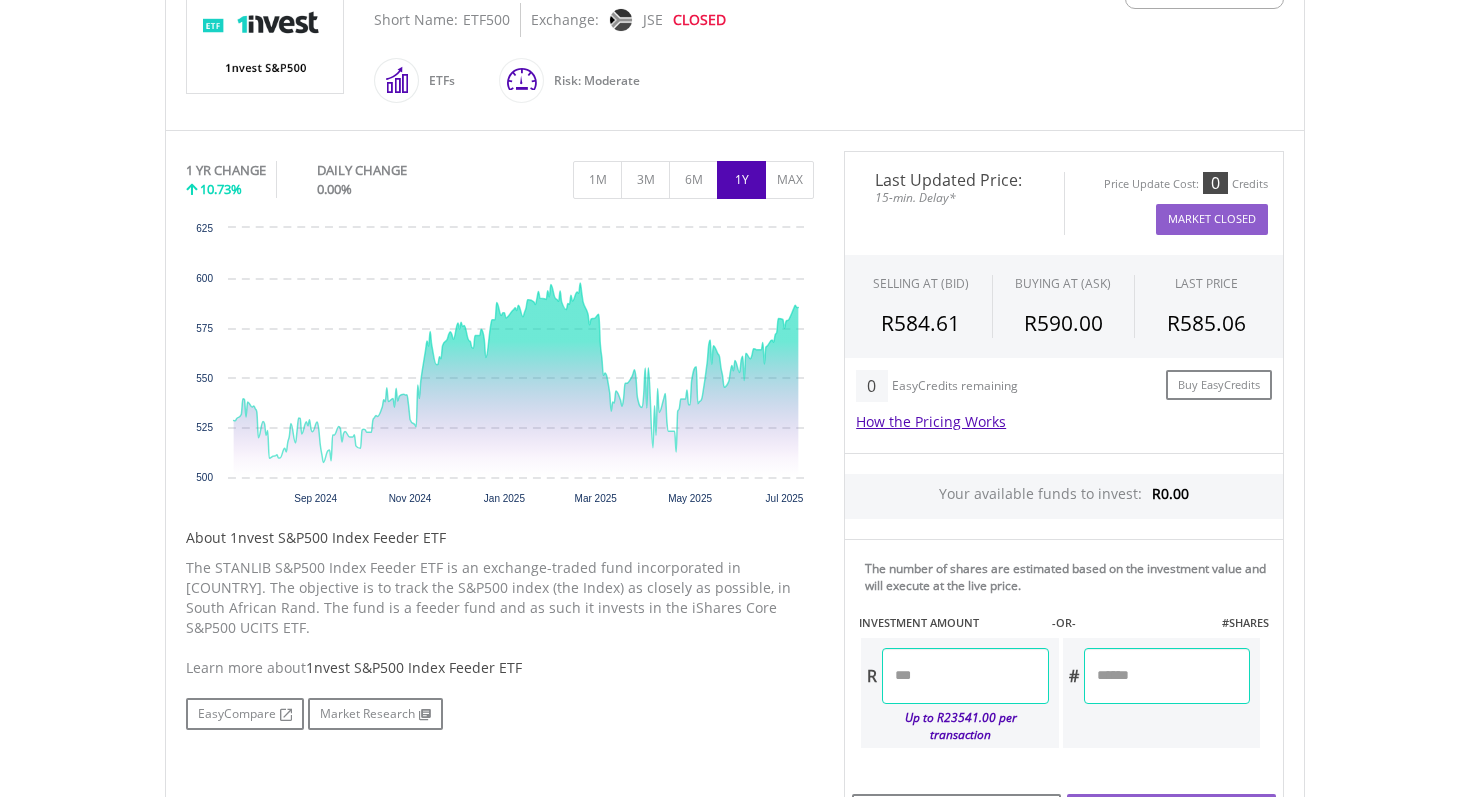 scroll, scrollTop: 489, scrollLeft: 0, axis: vertical 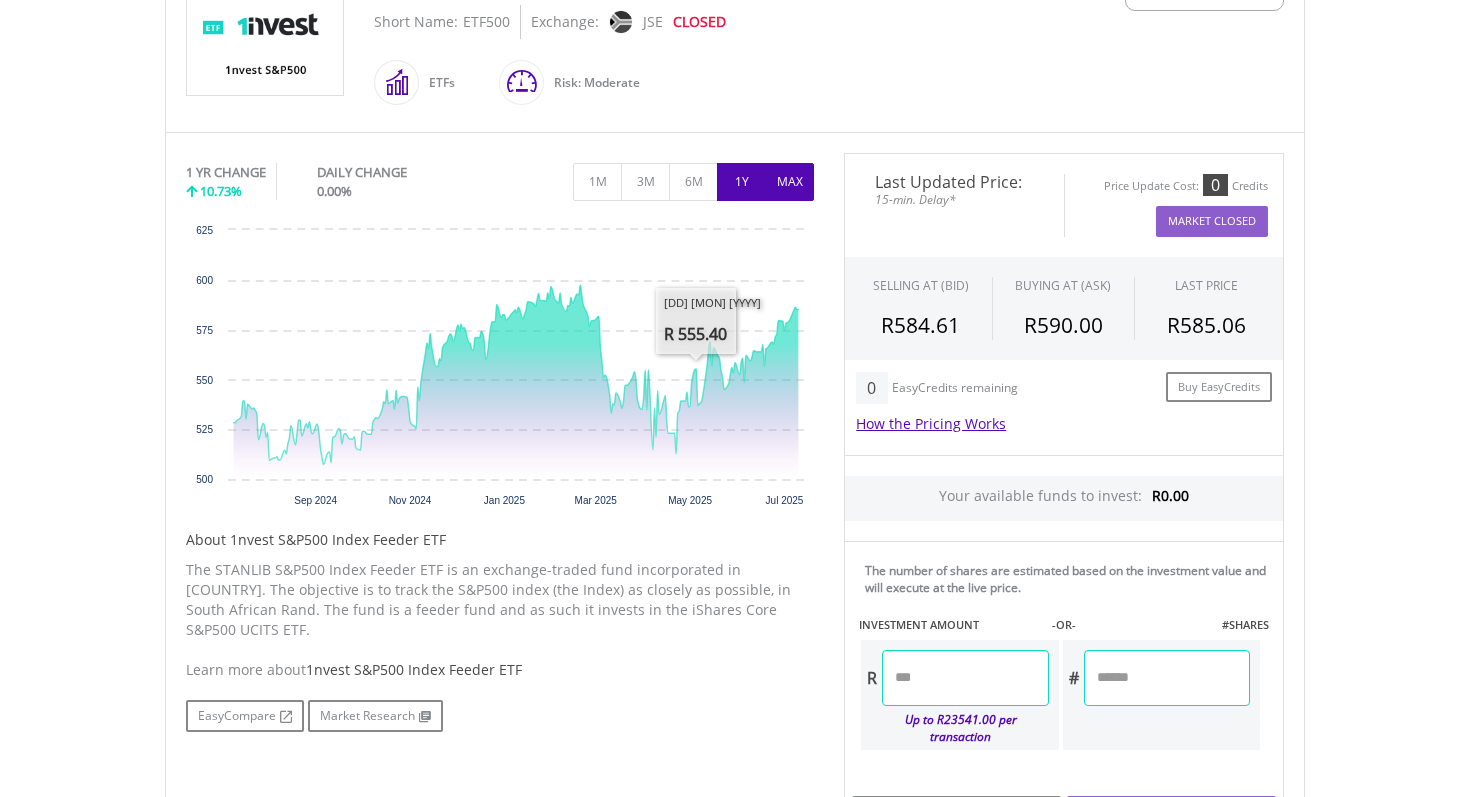 click on "MAX" at bounding box center (789, 182) 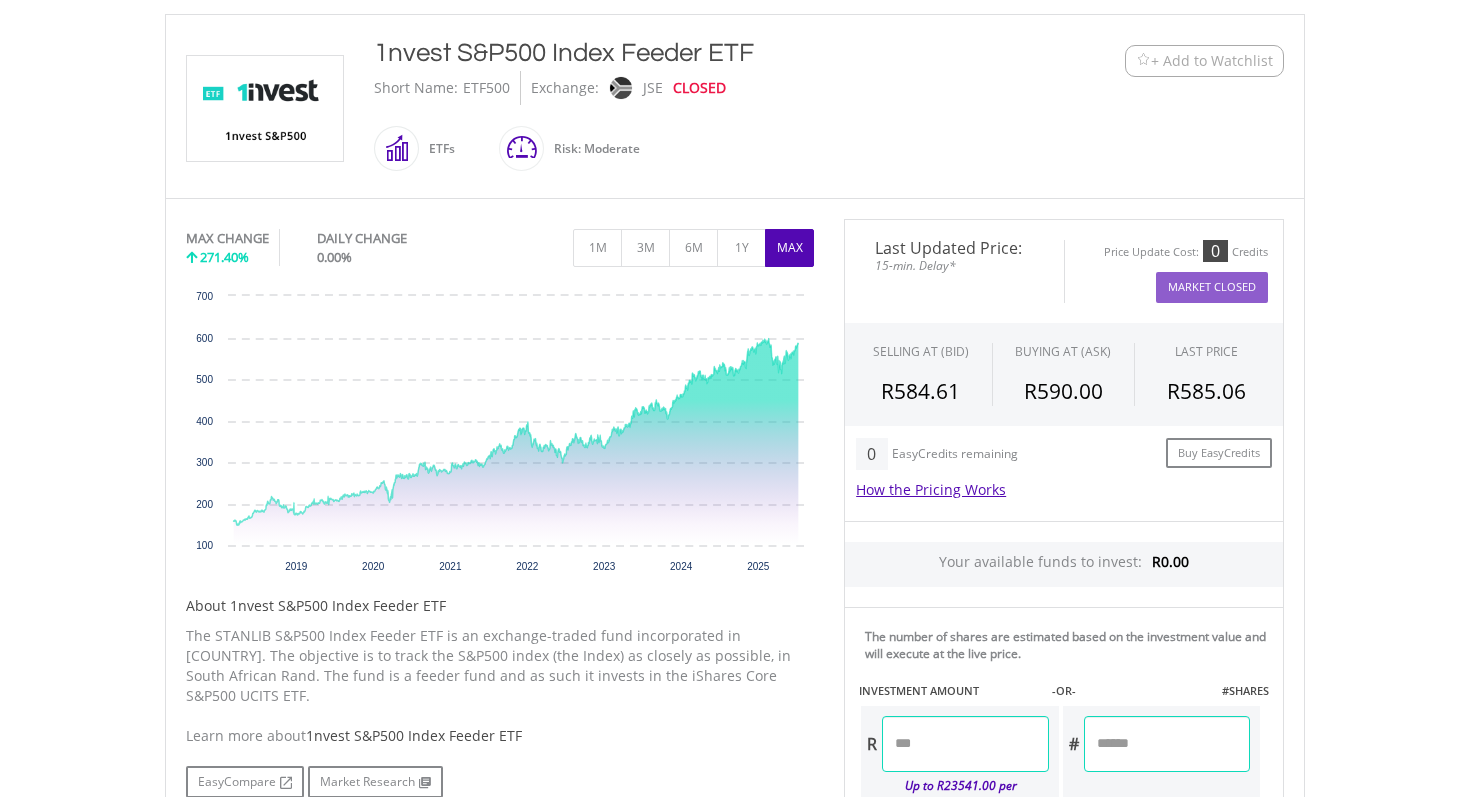 scroll, scrollTop: 352, scrollLeft: 0, axis: vertical 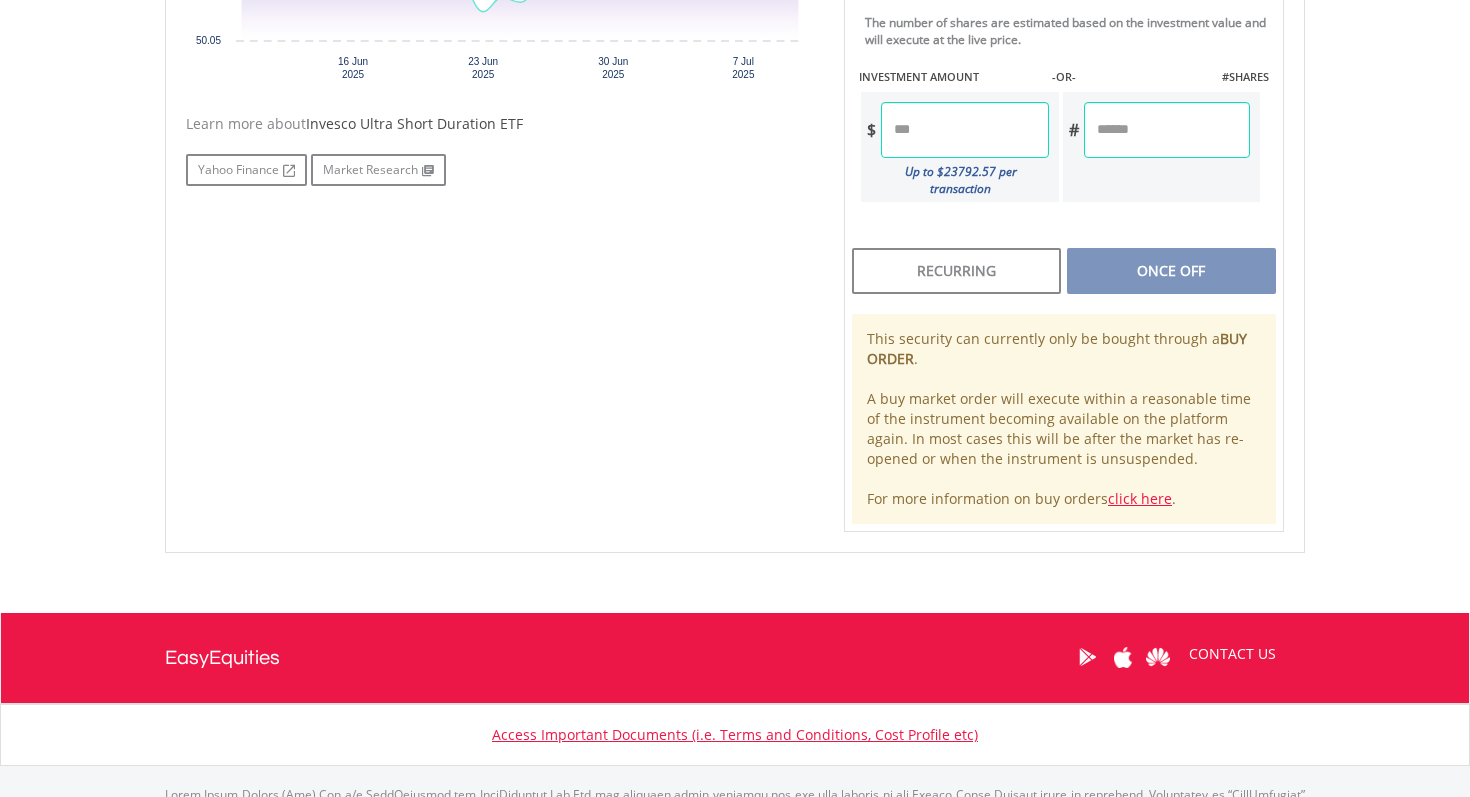 click on "No chart available.
[NUMBER] [MONTH] CHANGE
[PERCENT]
DAILY CHANGE
[PERCENT]
[NUMBER]M
[NUMBER]M
[NUMBER]M
[NUMBER]Y
MAX
Chart [DAY] [MONTH] ​" at bounding box center [735, 129] 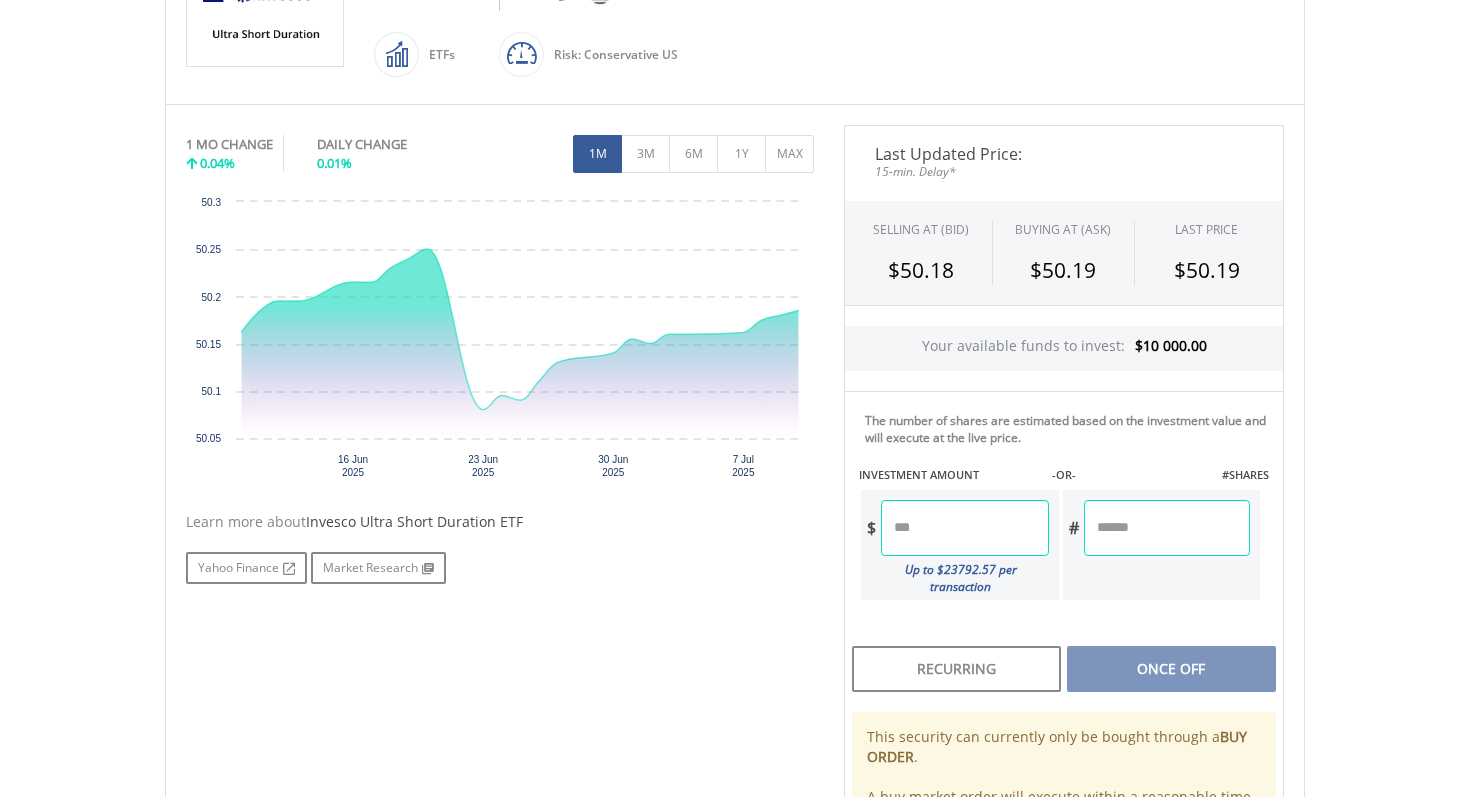 scroll, scrollTop: 336, scrollLeft: 0, axis: vertical 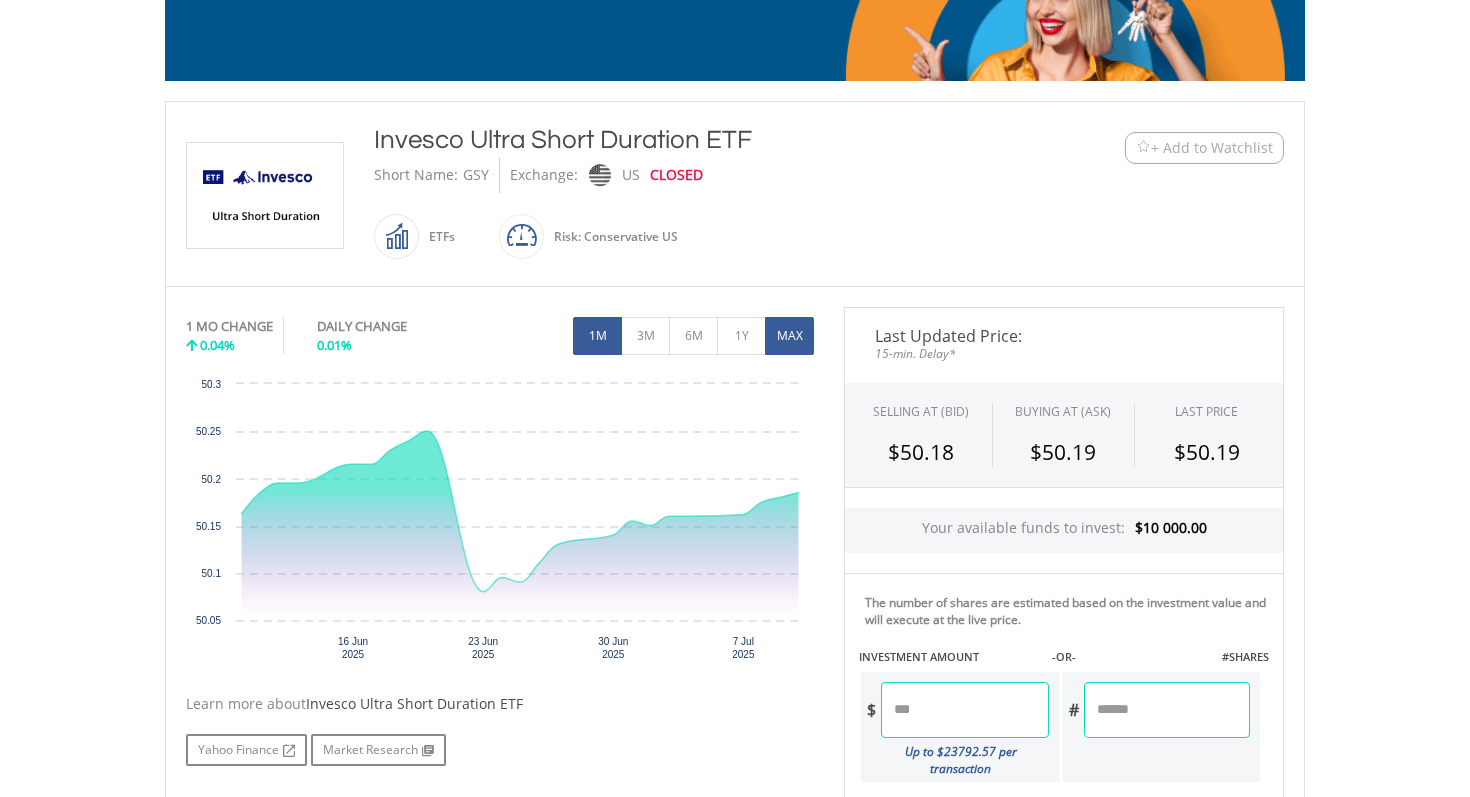 click on "MAX" at bounding box center (789, 336) 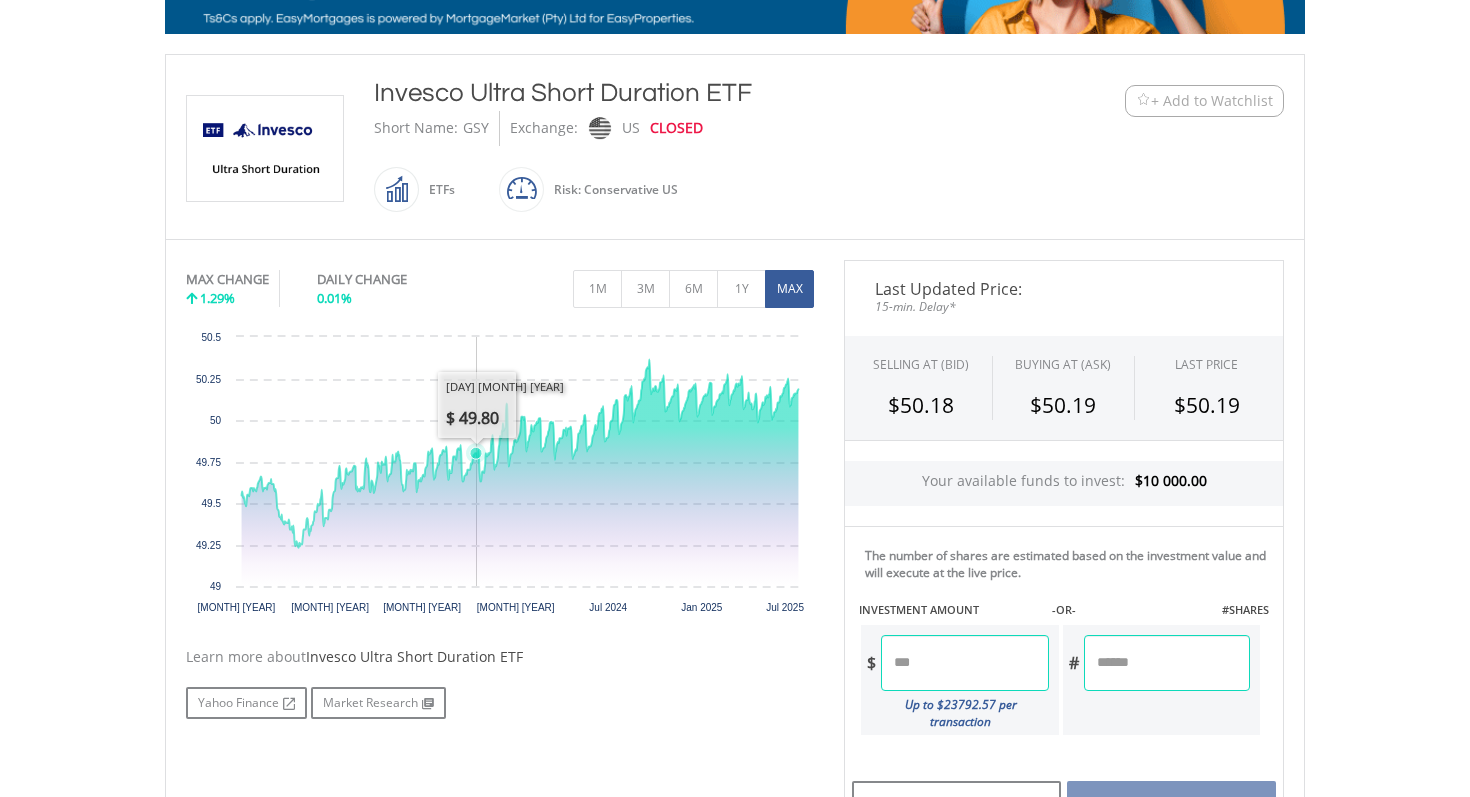 scroll, scrollTop: 124, scrollLeft: 0, axis: vertical 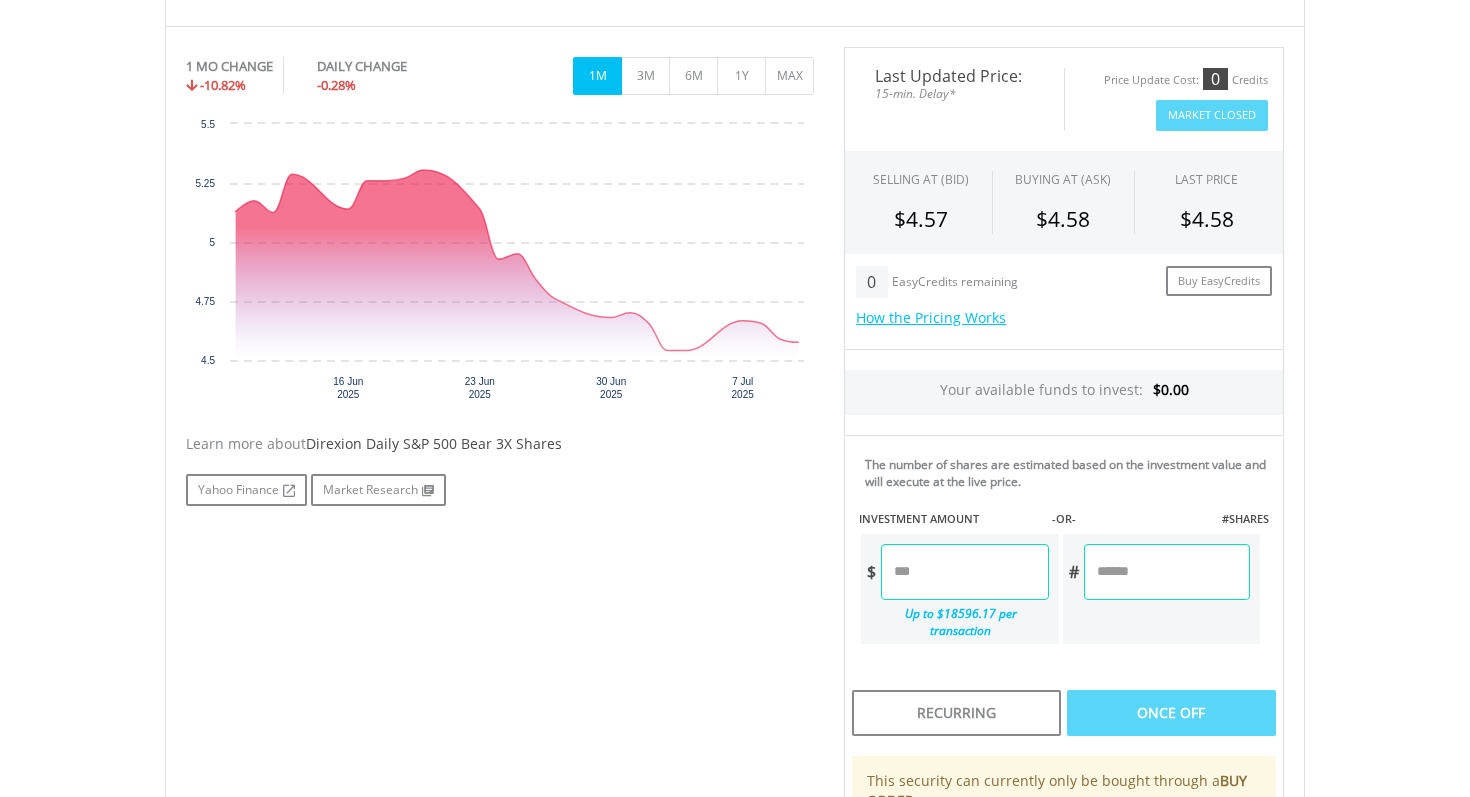 click on "Direxion Daily S&P 500 Bear 3X Shares" at bounding box center [434, 443] 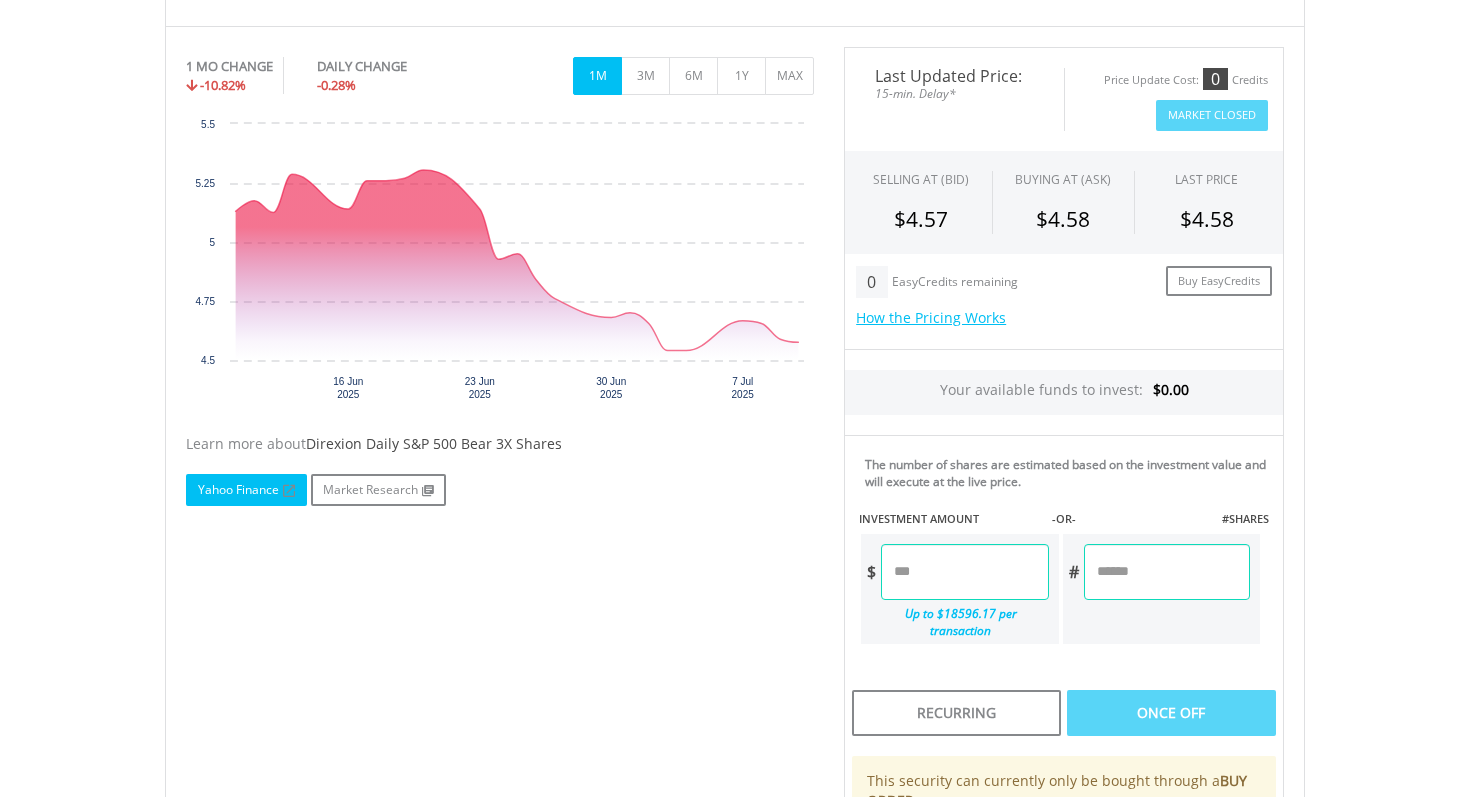 click on "Yahoo Finance" at bounding box center [246, 490] 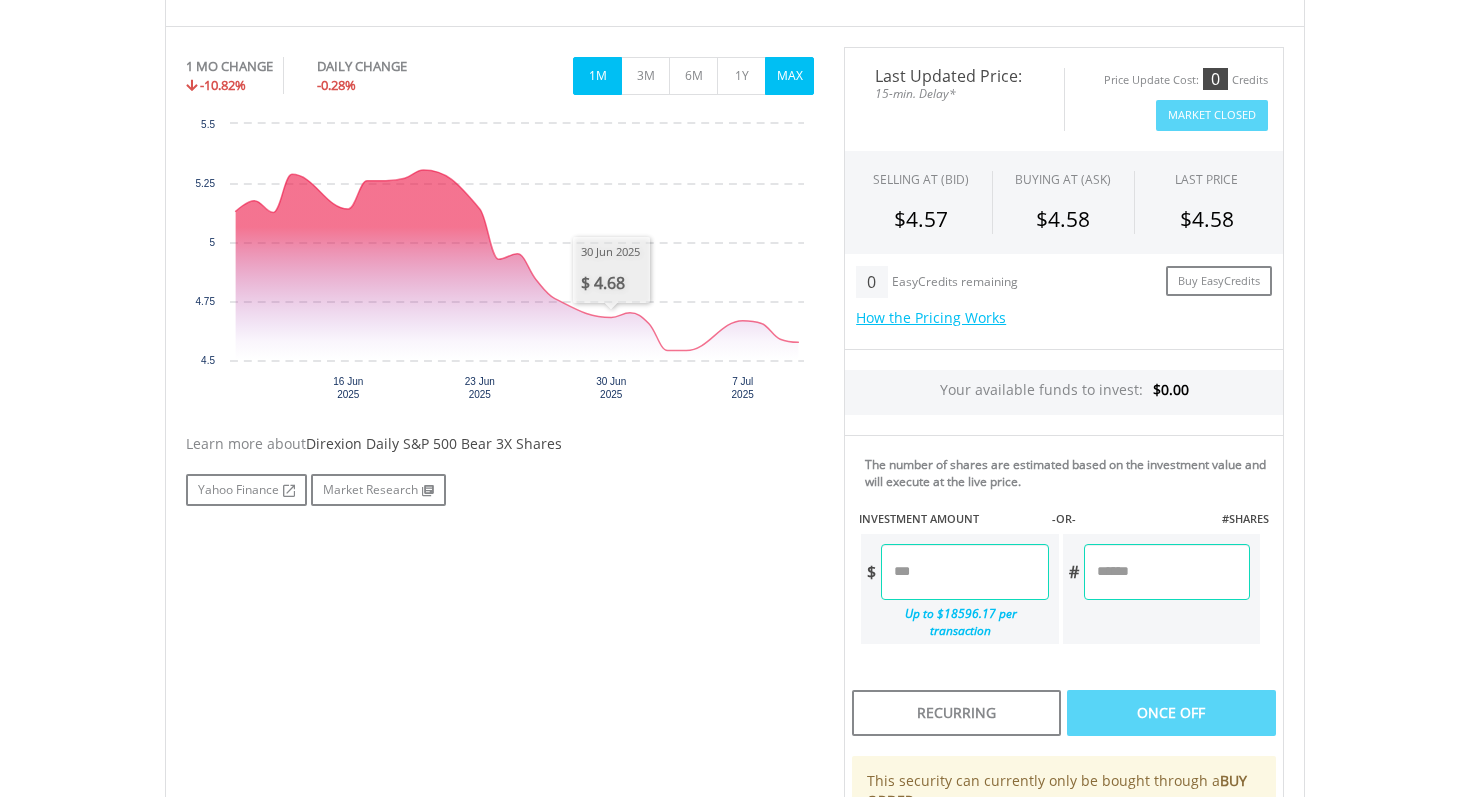 click on "MAX" at bounding box center (789, 76) 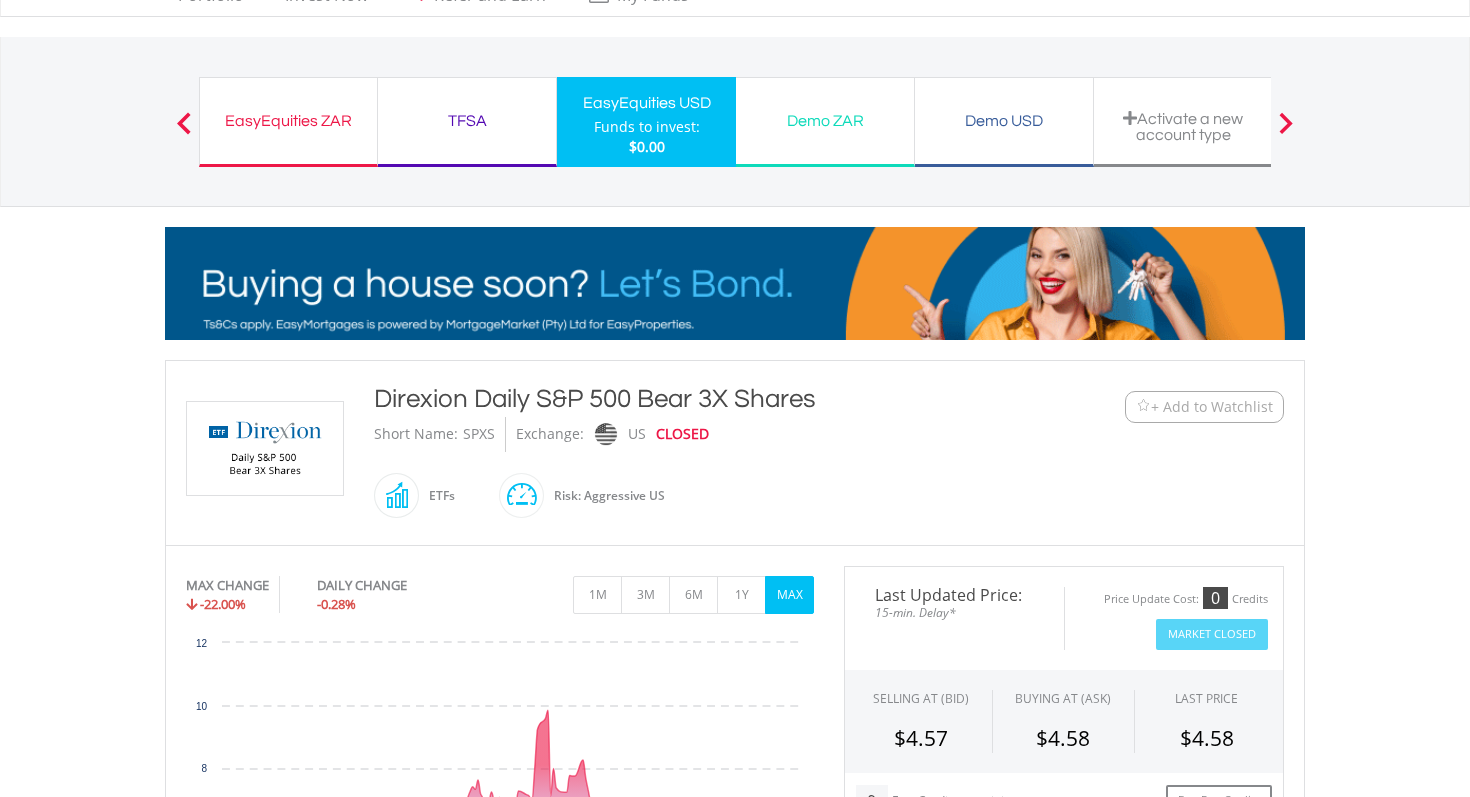 scroll, scrollTop: 0, scrollLeft: 0, axis: both 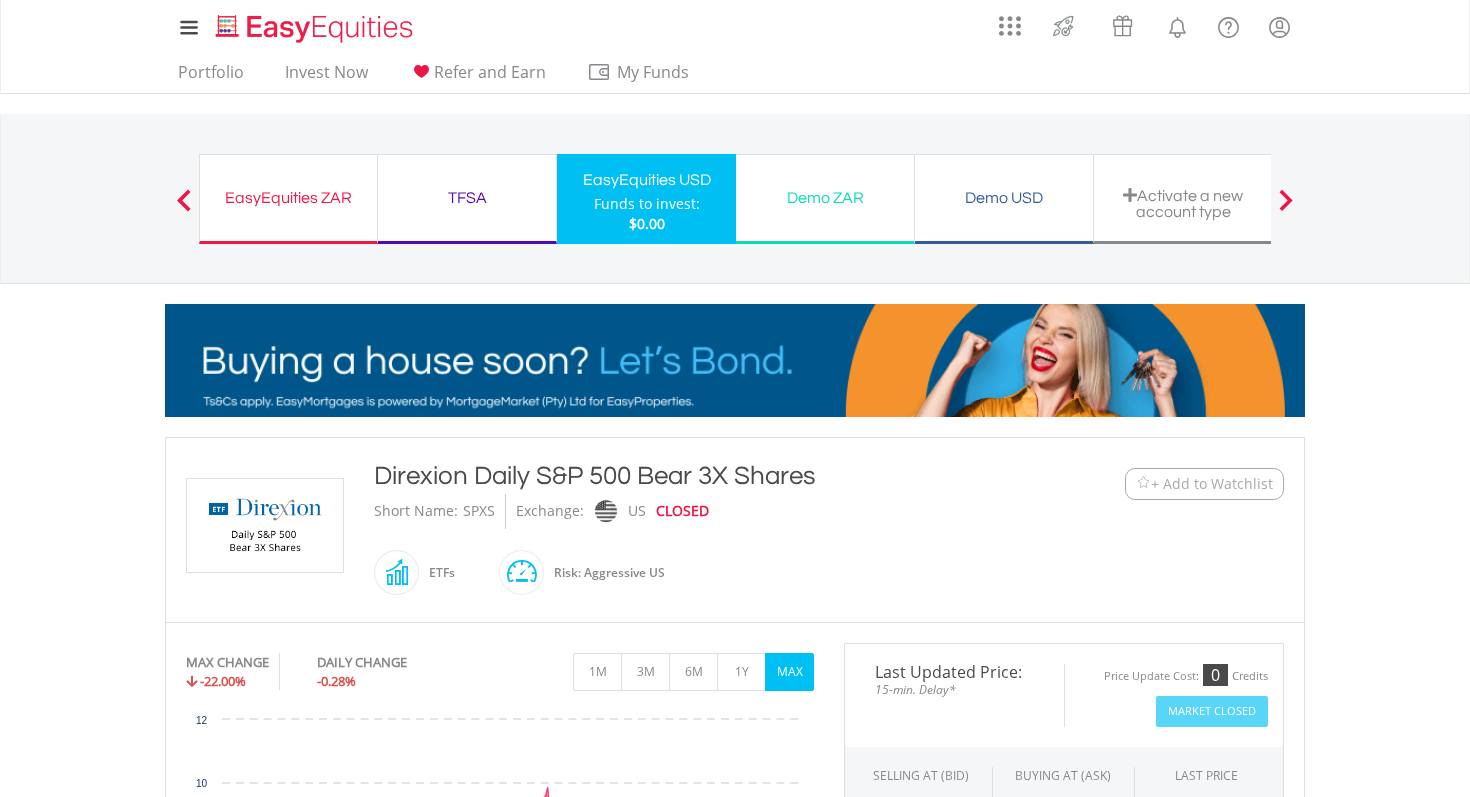 click on "Funds to invest:" at bounding box center (647, 204) 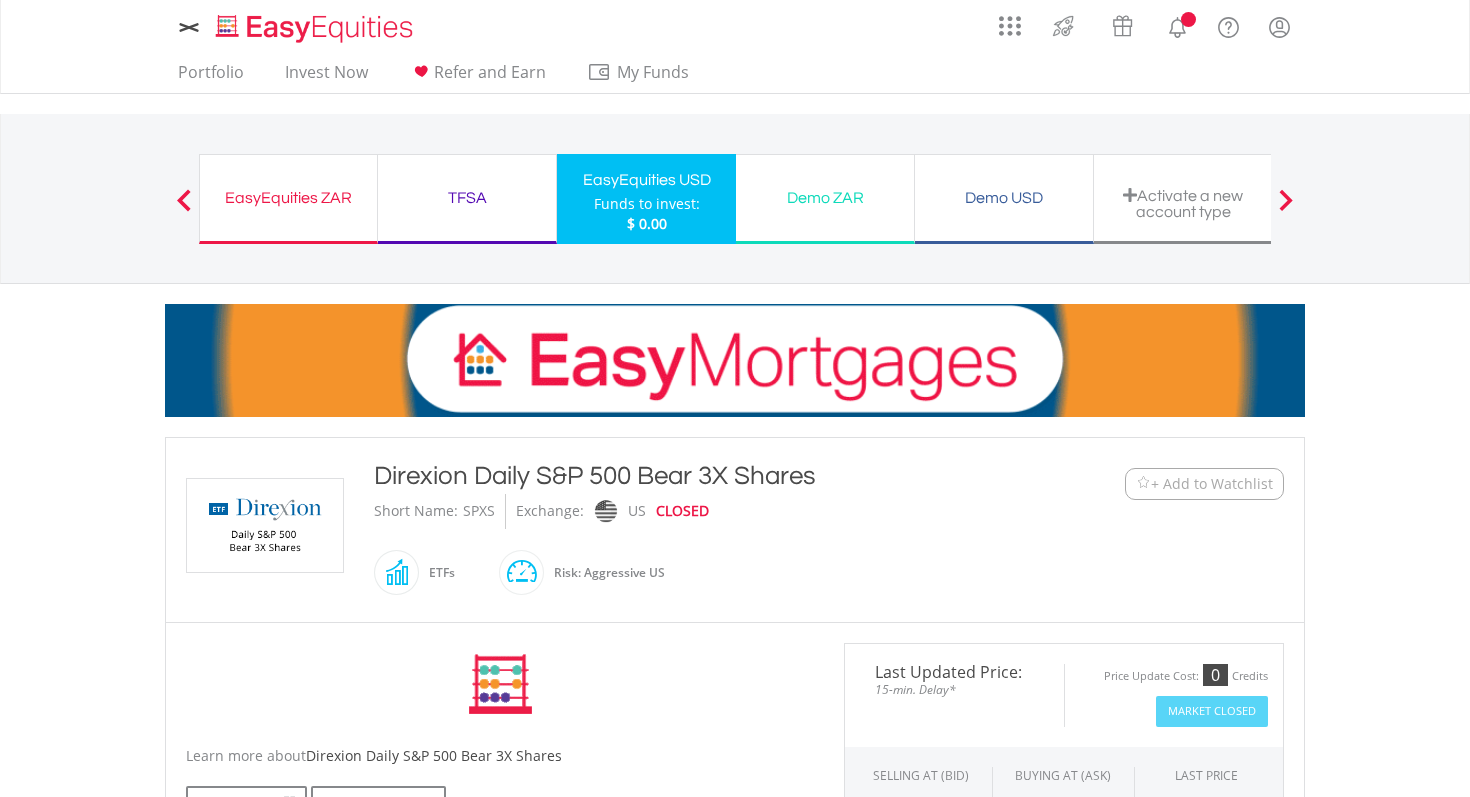 scroll, scrollTop: 0, scrollLeft: 0, axis: both 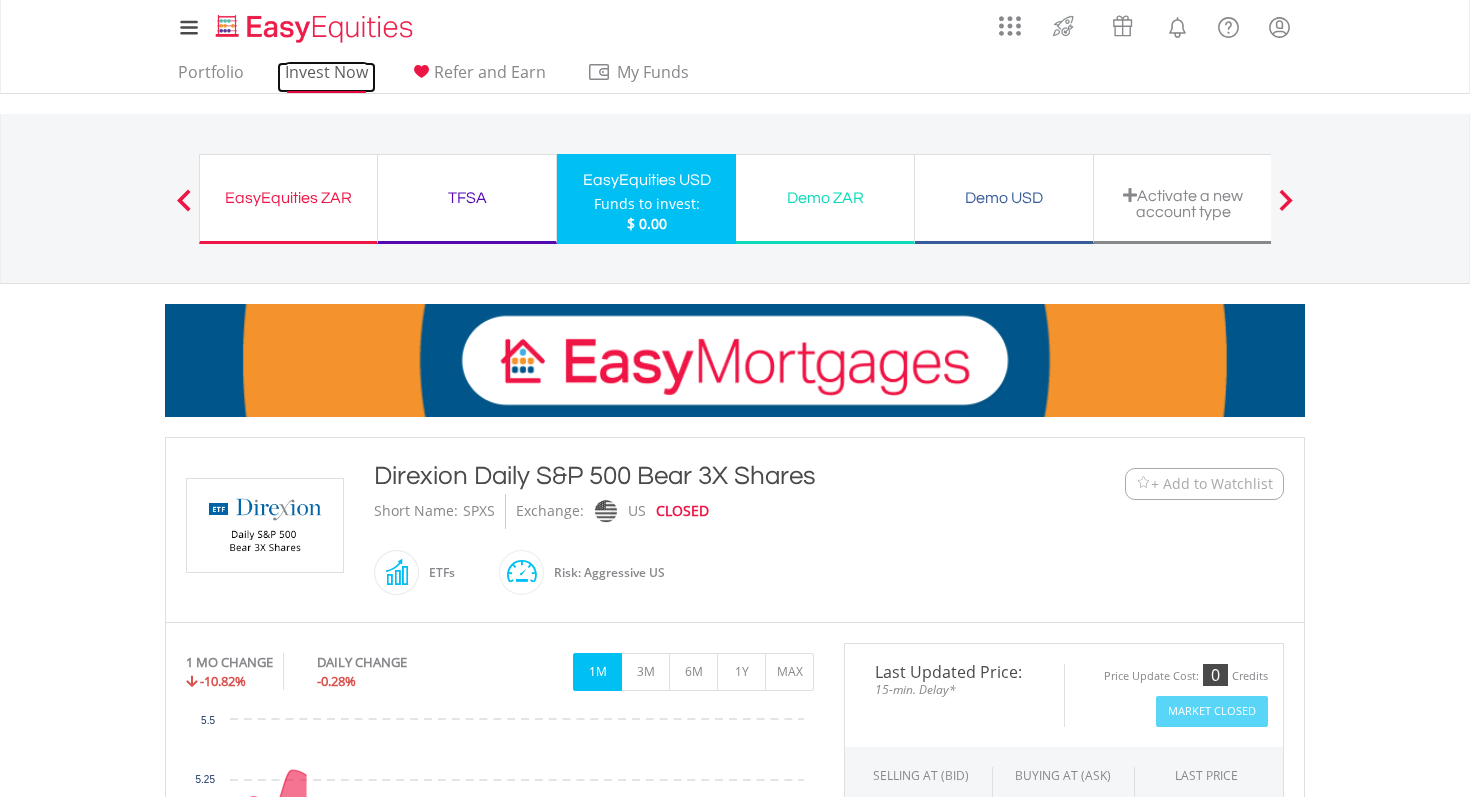 click on "Invest Now" at bounding box center (326, 77) 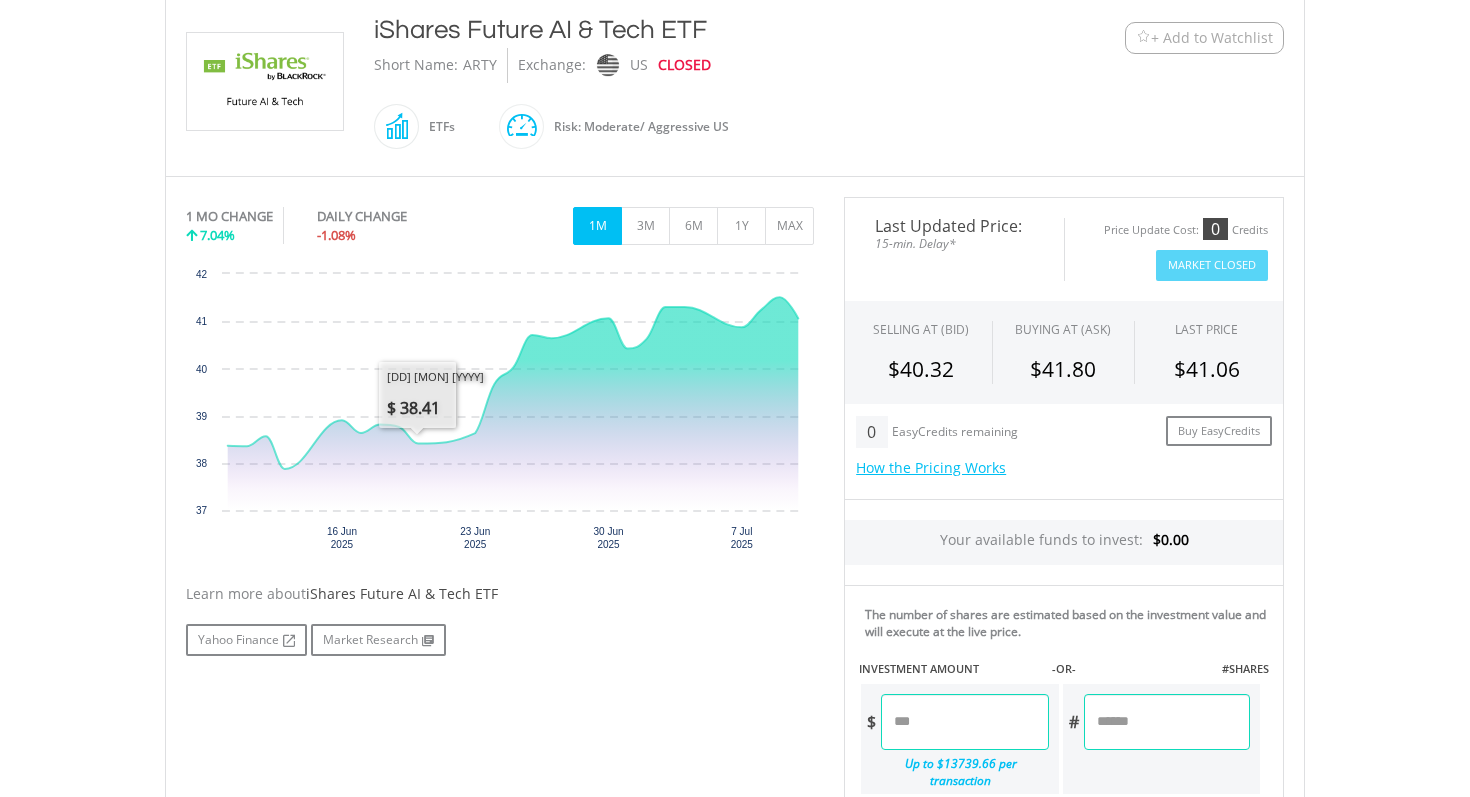 scroll, scrollTop: 350, scrollLeft: 0, axis: vertical 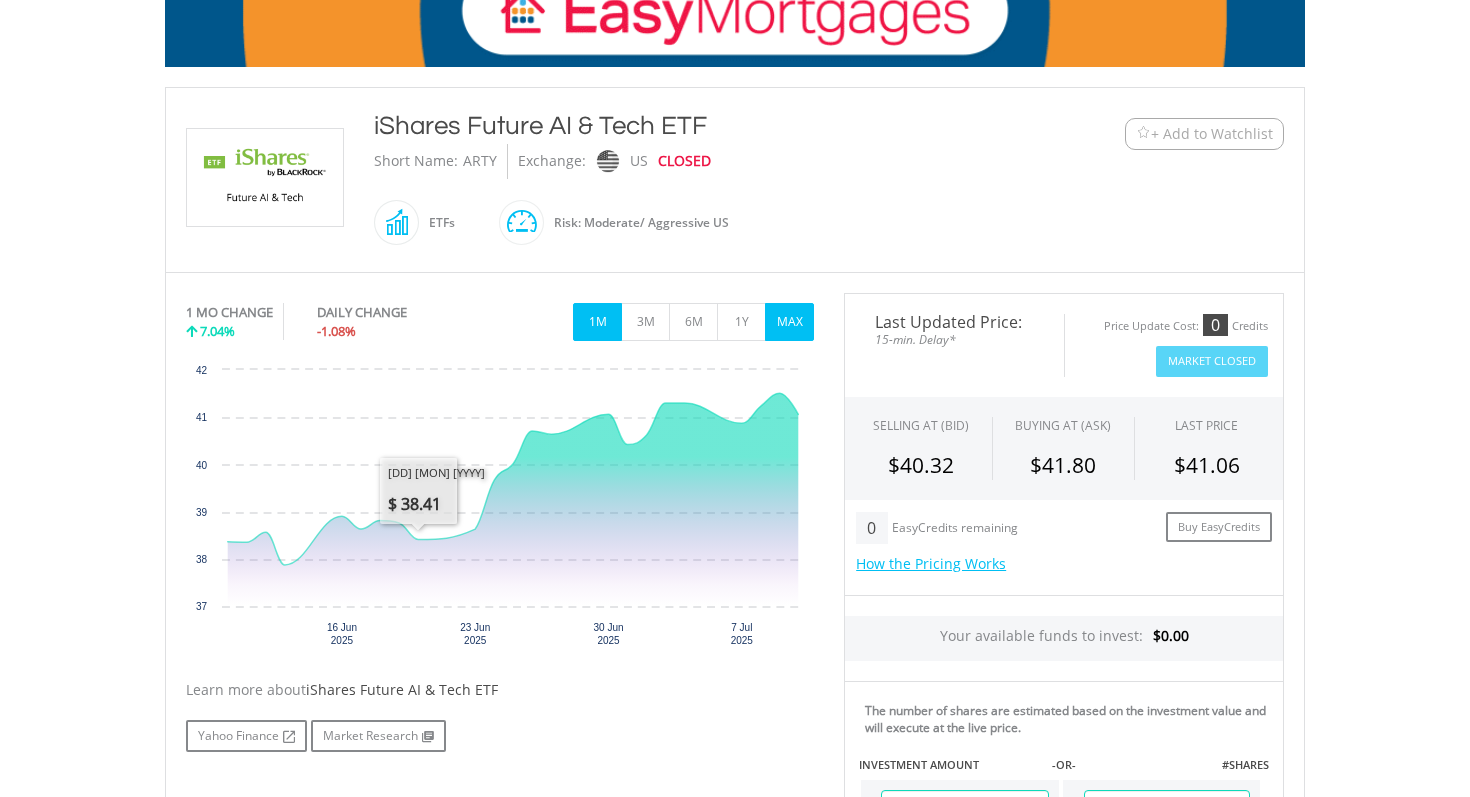 click on "MAX" at bounding box center [789, 322] 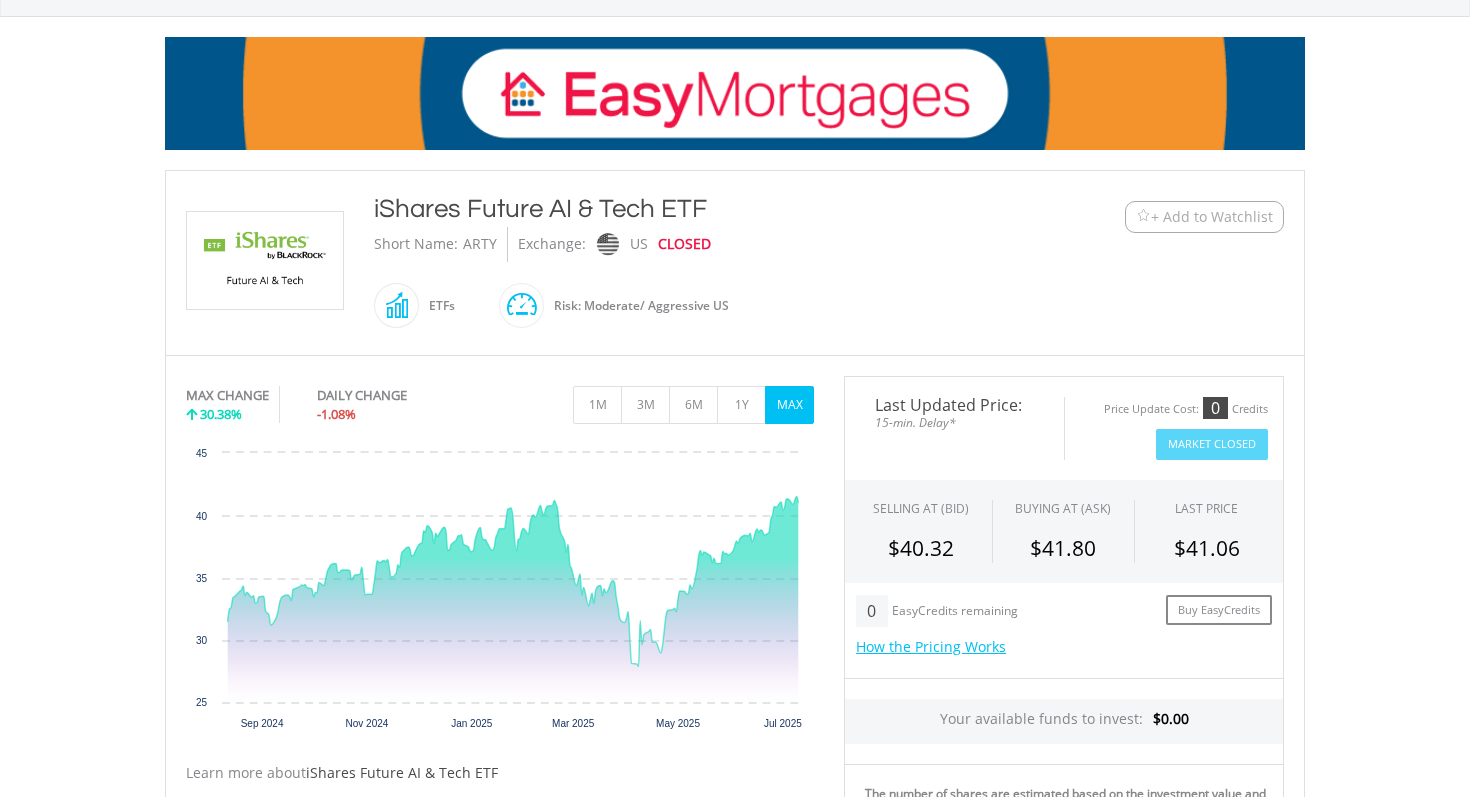 scroll, scrollTop: 230, scrollLeft: 0, axis: vertical 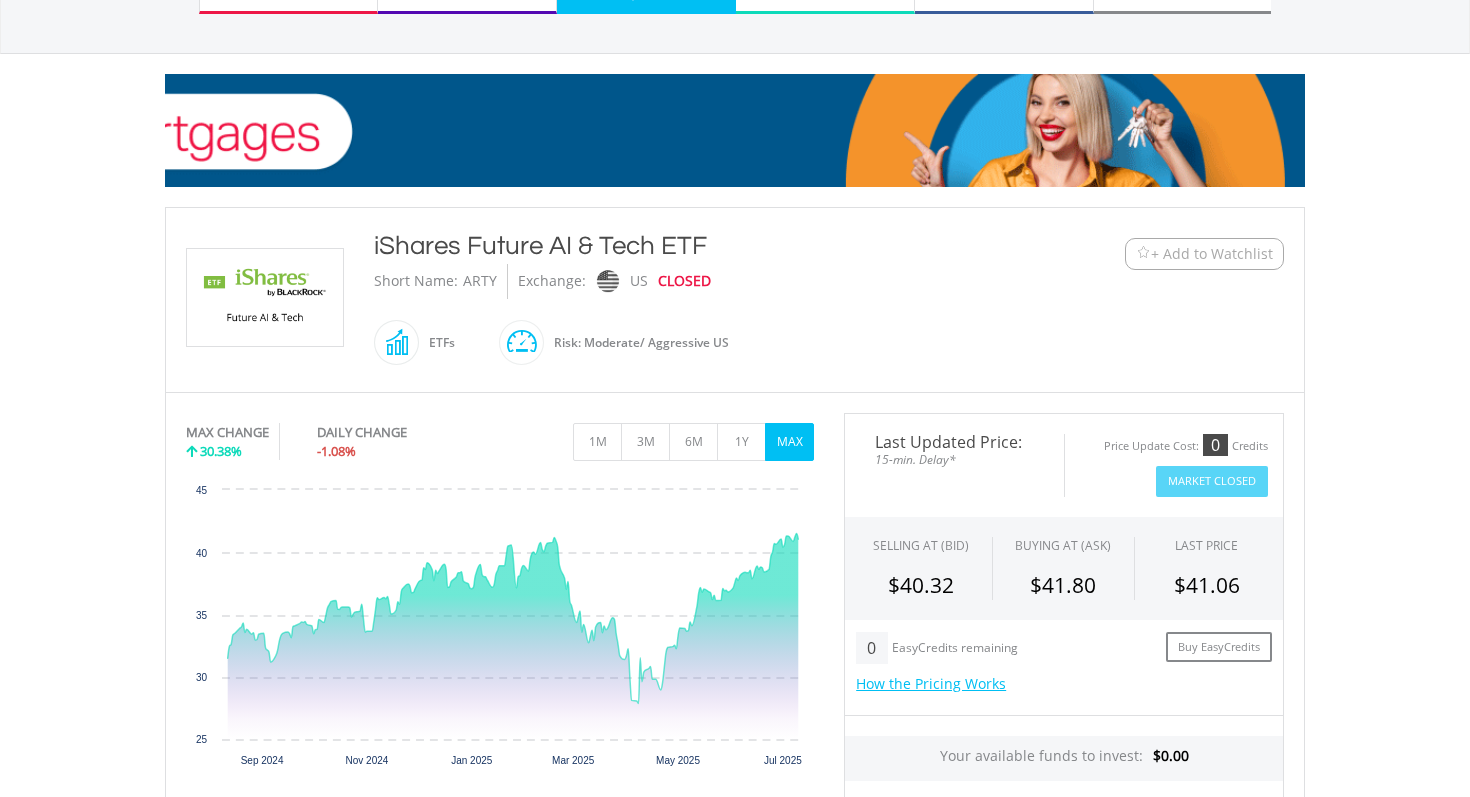 click at bounding box center (265, 297) 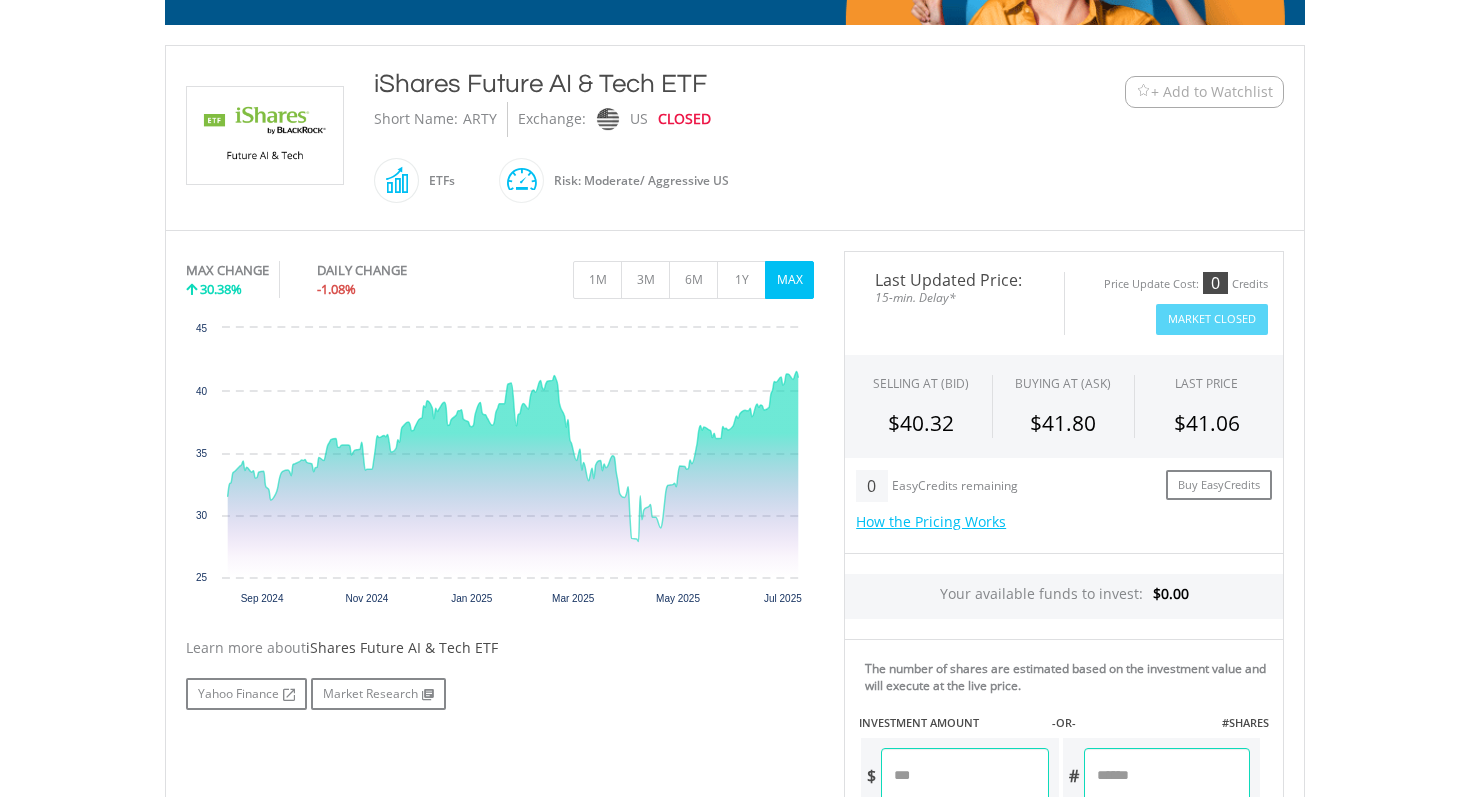 scroll, scrollTop: 396, scrollLeft: 0, axis: vertical 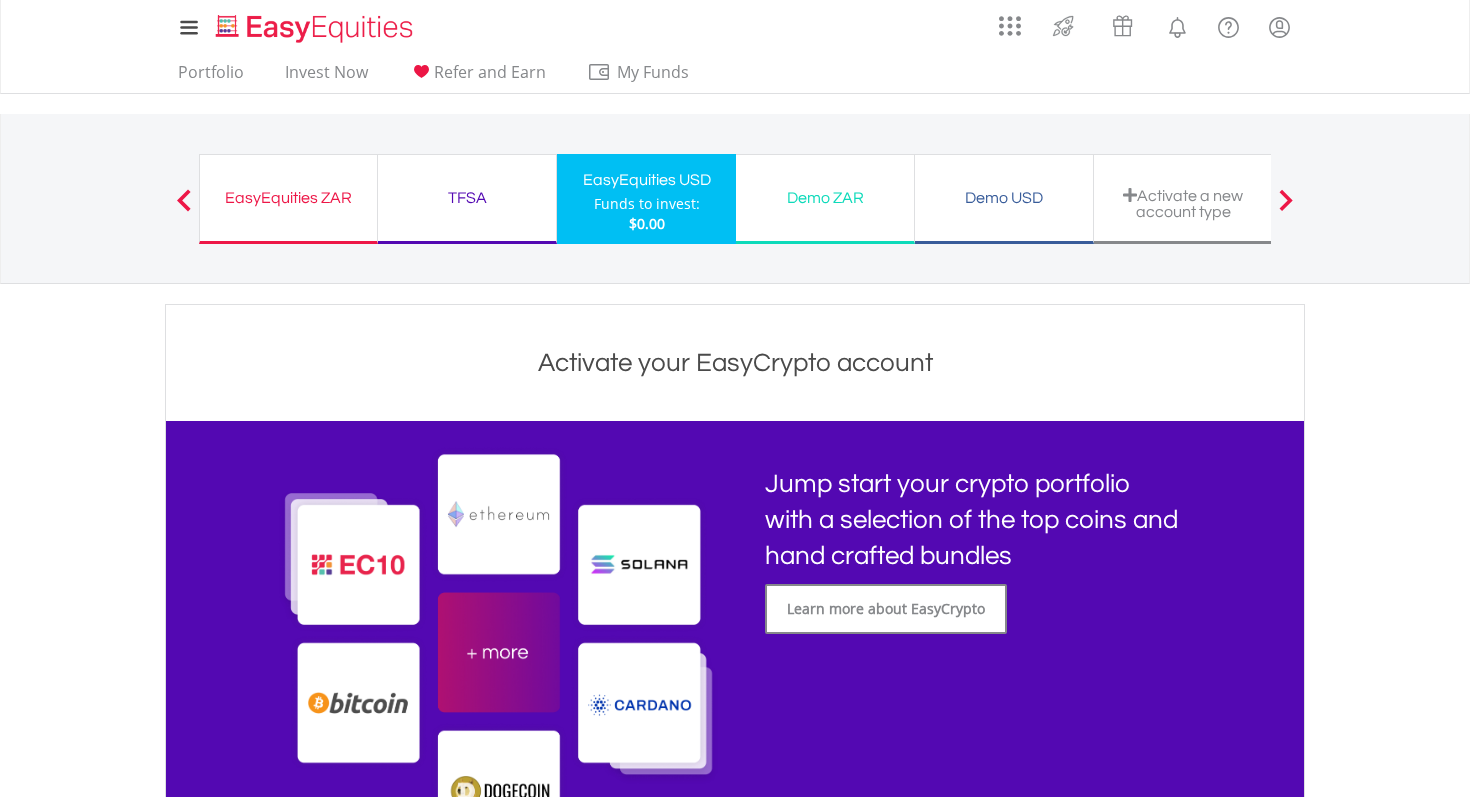 click on "EasyEquities ZAR" at bounding box center [288, 198] 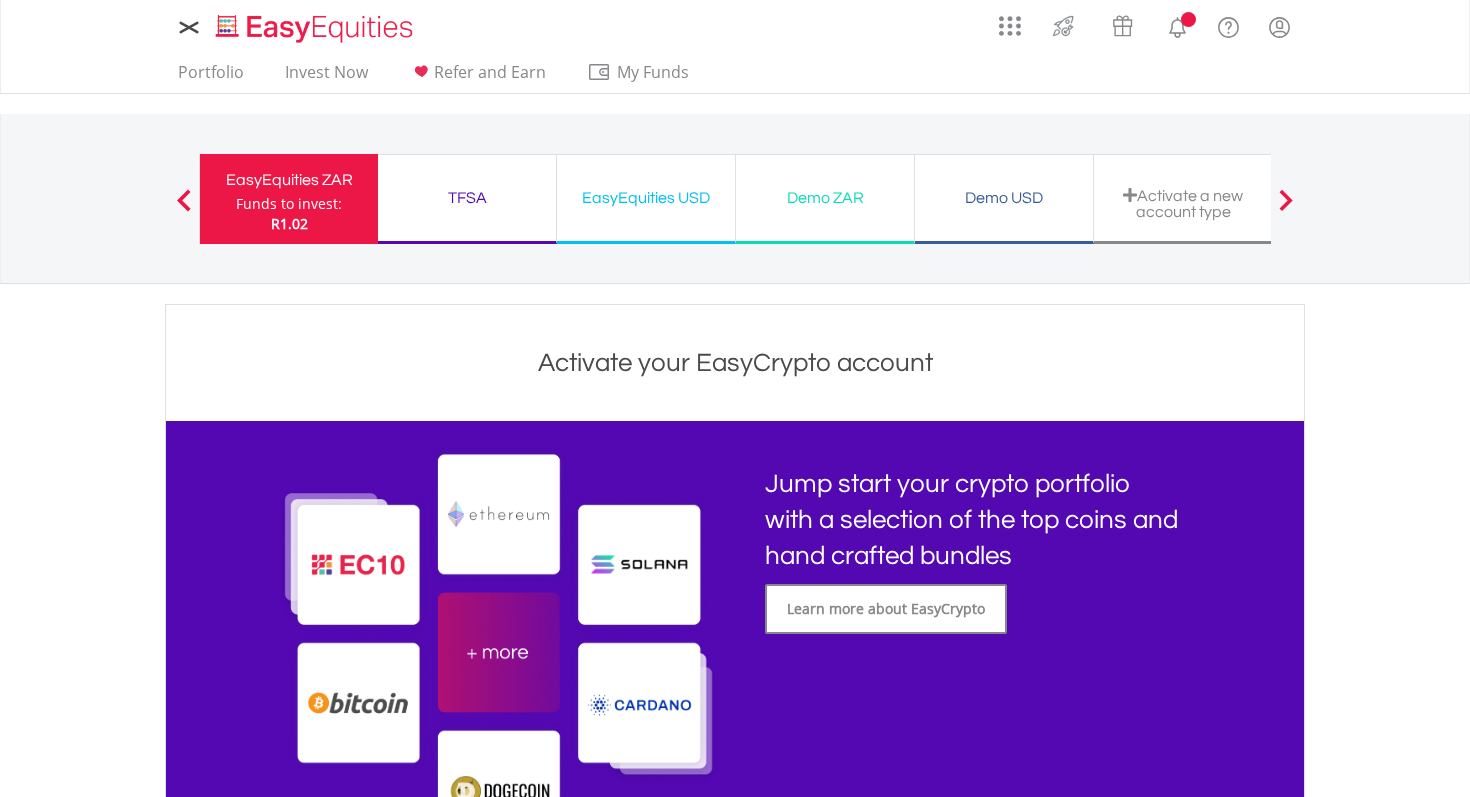 scroll, scrollTop: 0, scrollLeft: 0, axis: both 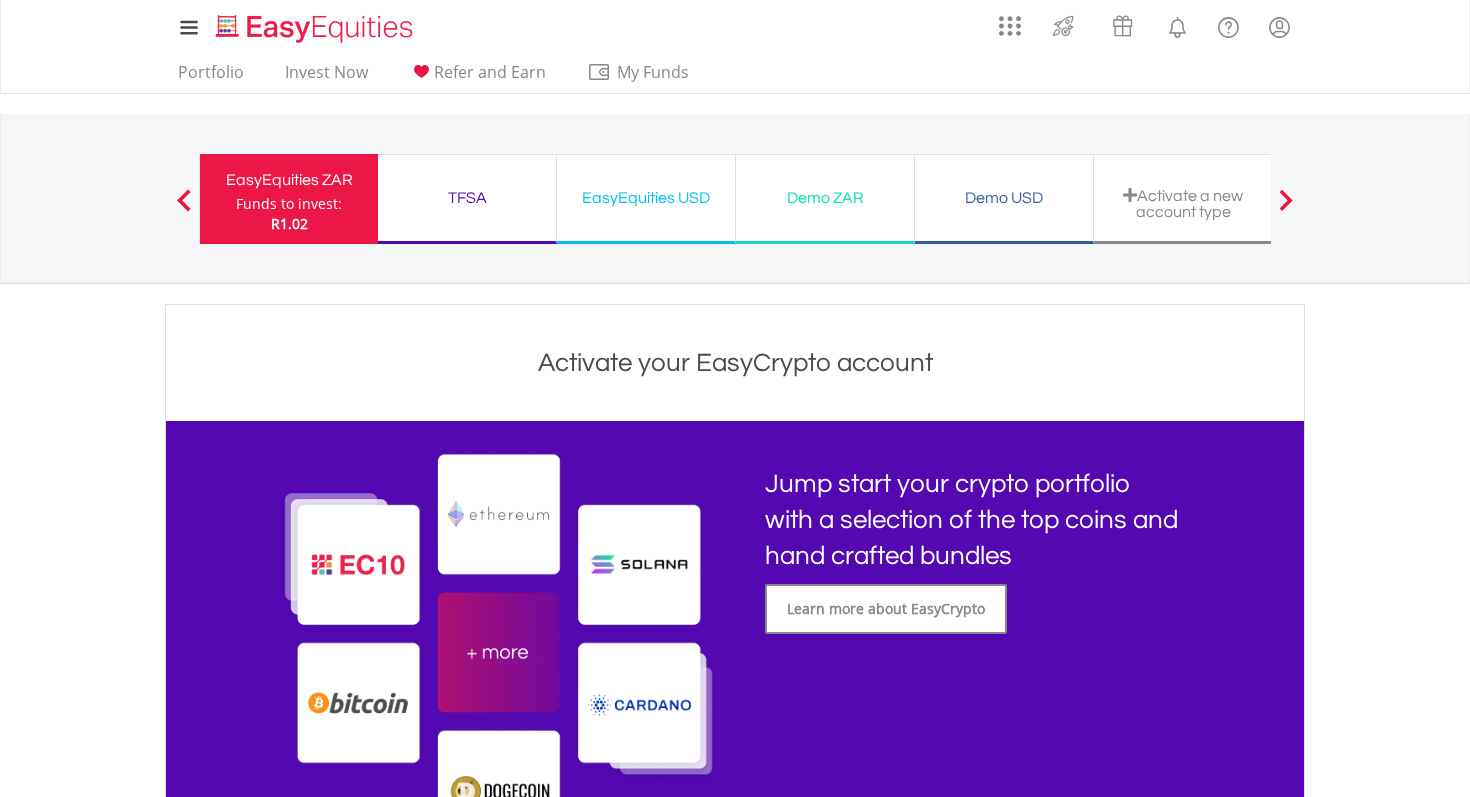 click on "My Investments
Invest Now
New Listings
Sell
My Recurring Investments
Pending Orders
Switch Unit Trusts
Vouchers
Buy a Voucher
Redeem a Voucher
Account Management" at bounding box center [735, 27] 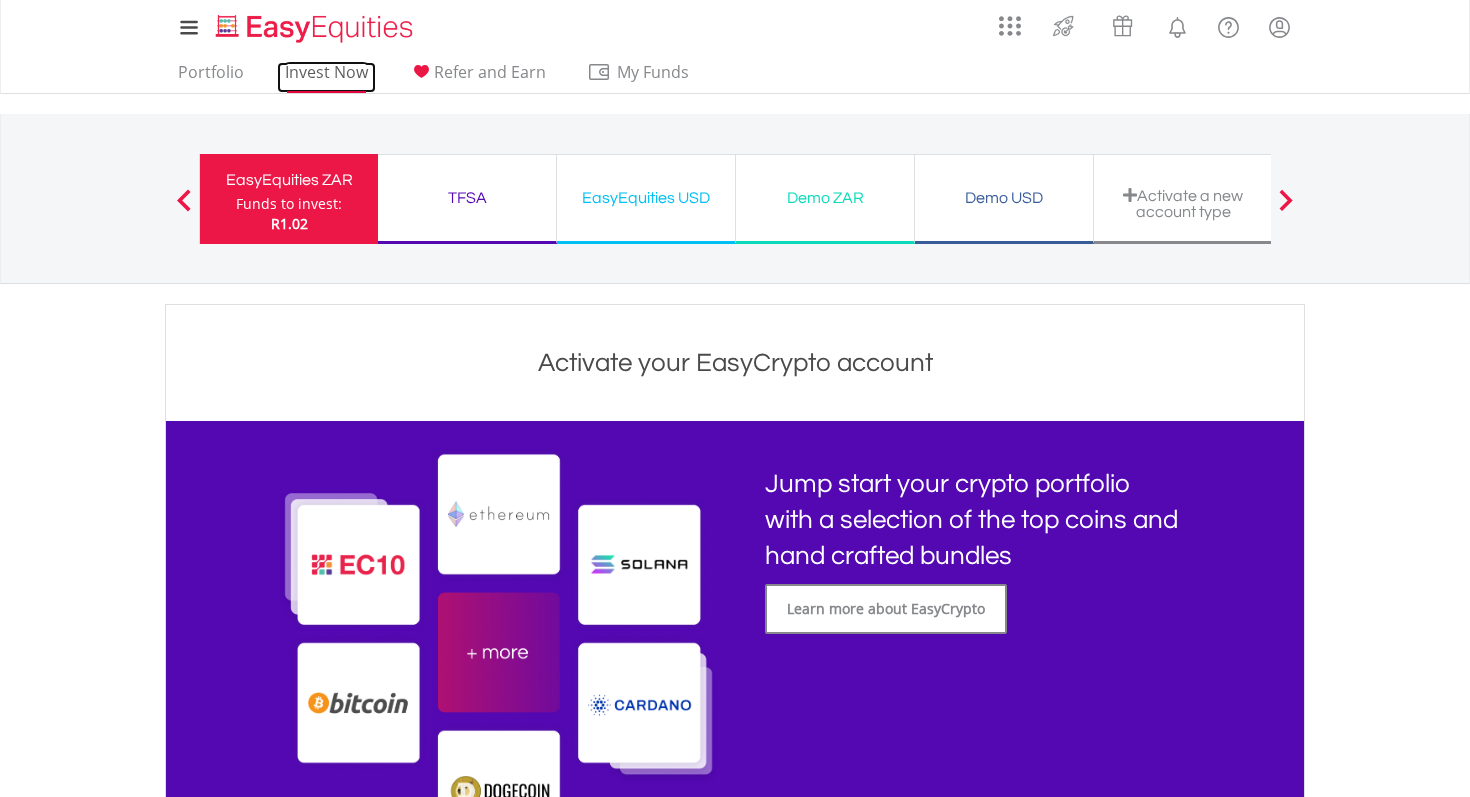 click on "Invest Now" at bounding box center [326, 77] 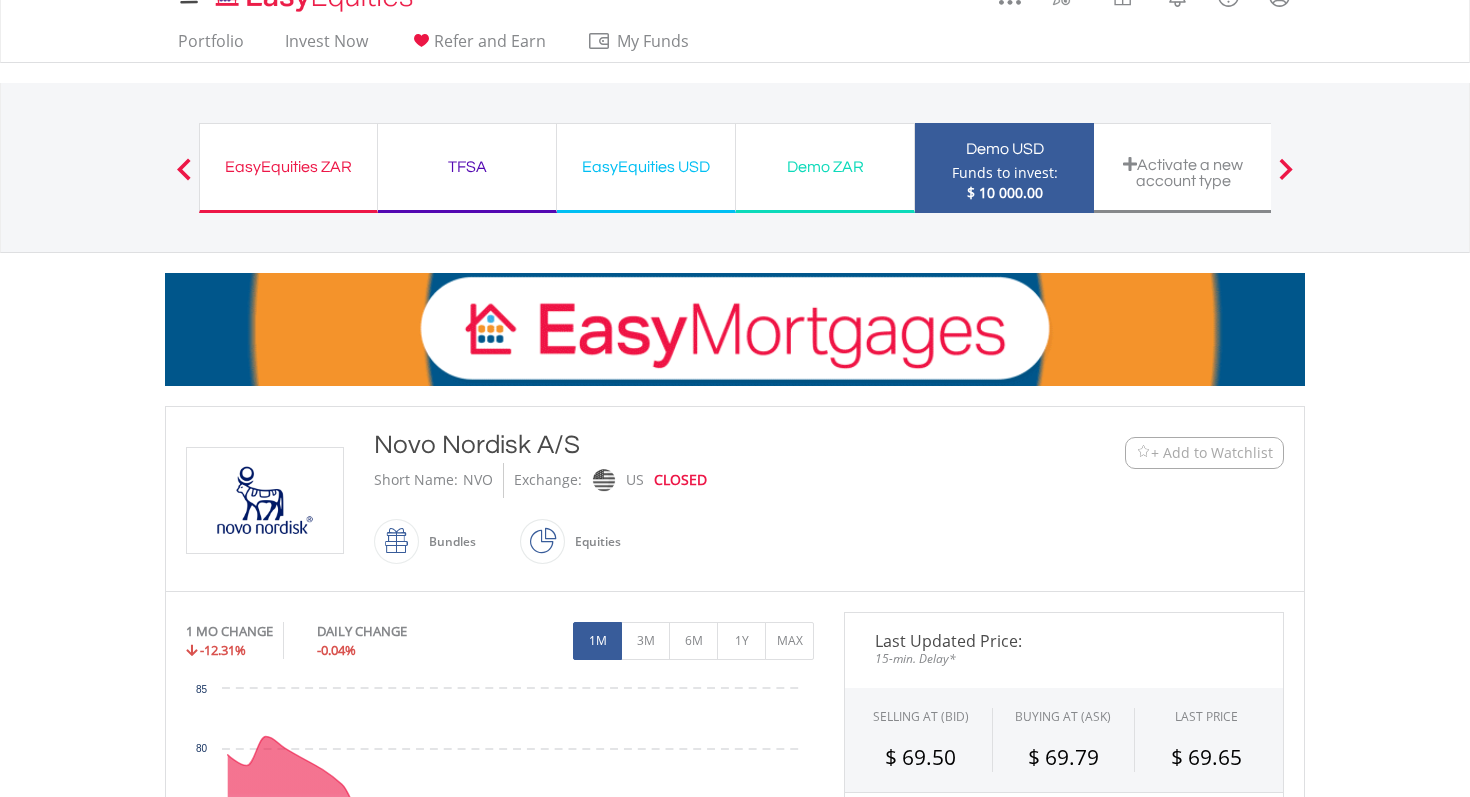 scroll, scrollTop: 0, scrollLeft: 0, axis: both 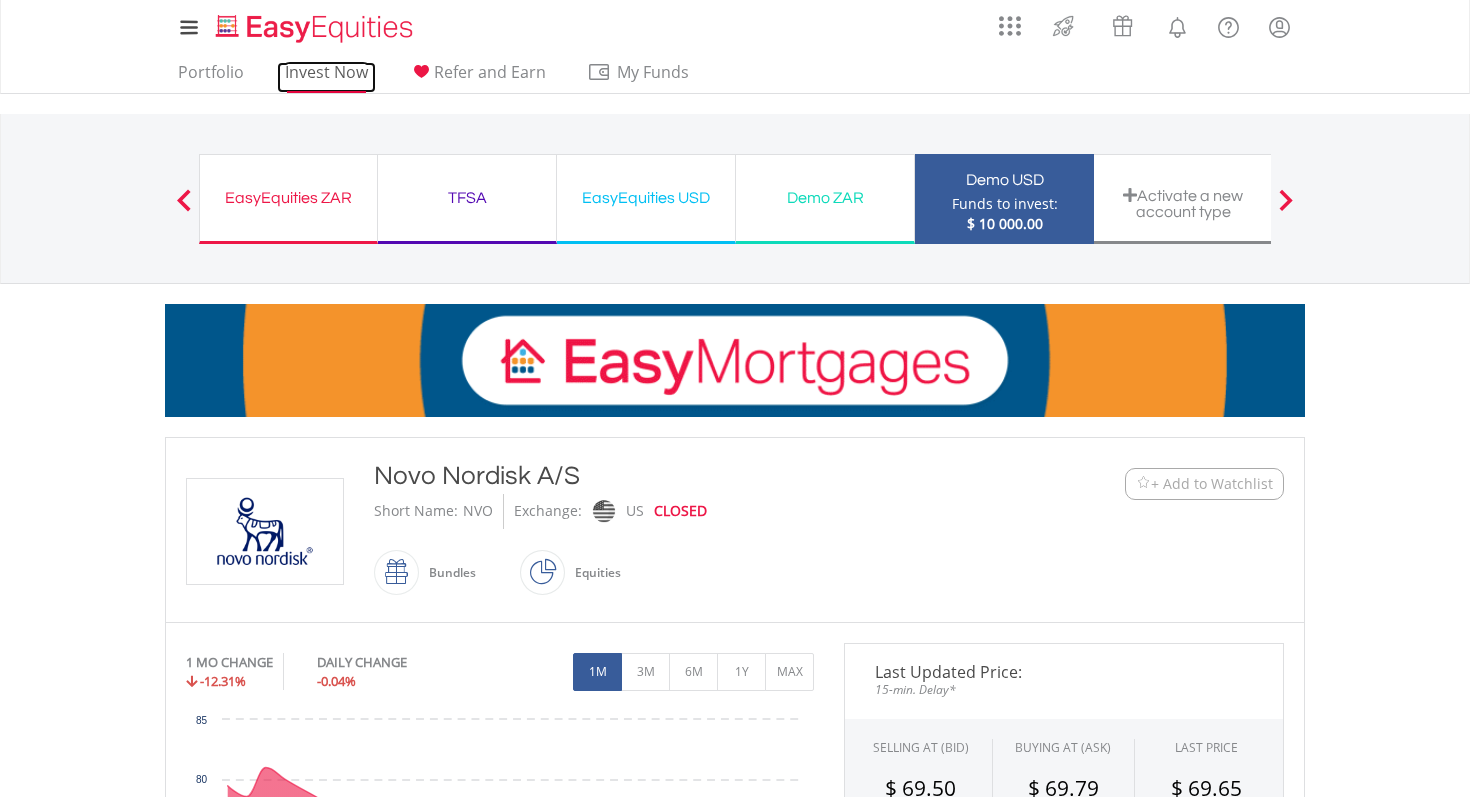 click on "Invest Now" at bounding box center (326, 77) 